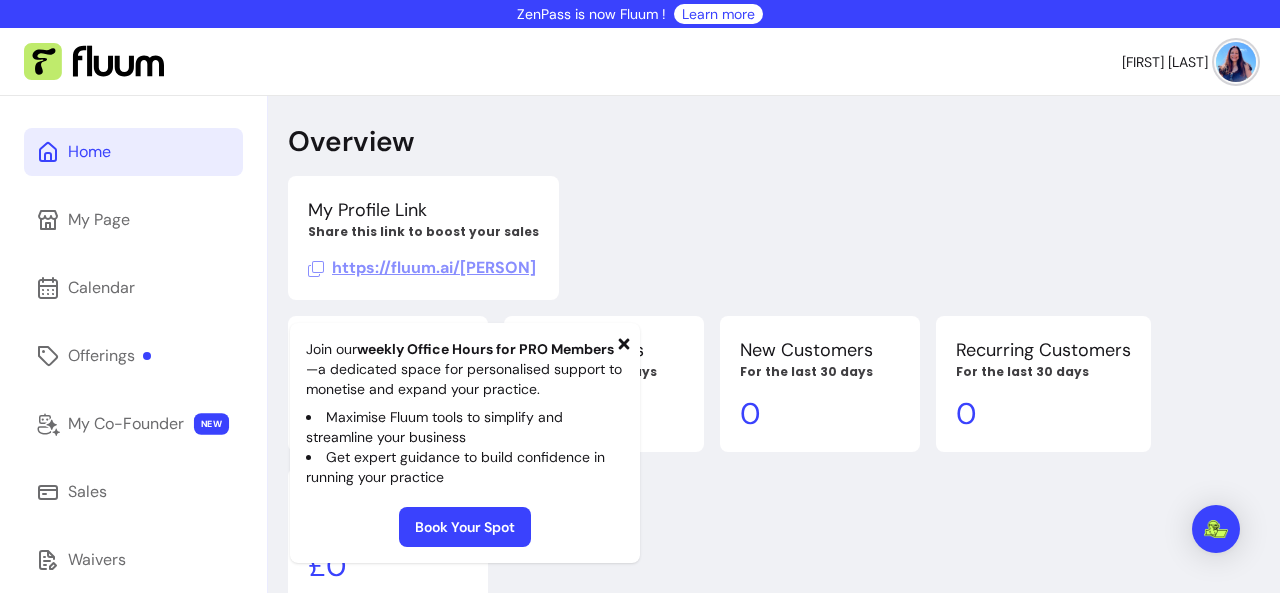 scroll, scrollTop: 0, scrollLeft: 0, axis: both 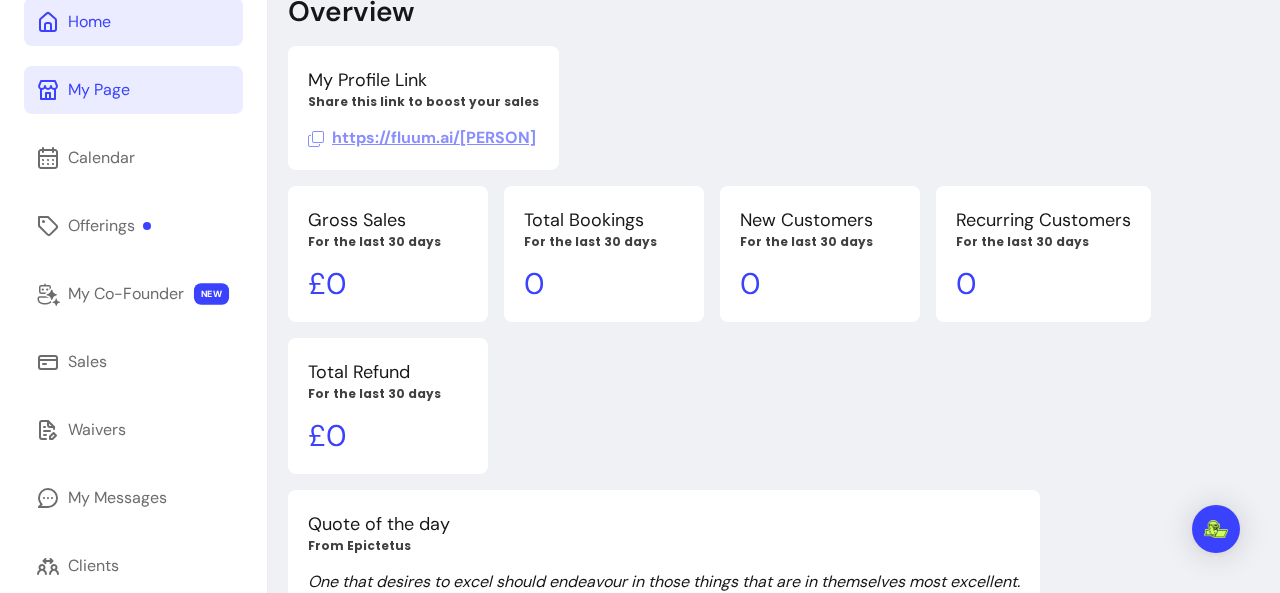click on "My Page" at bounding box center [99, 90] 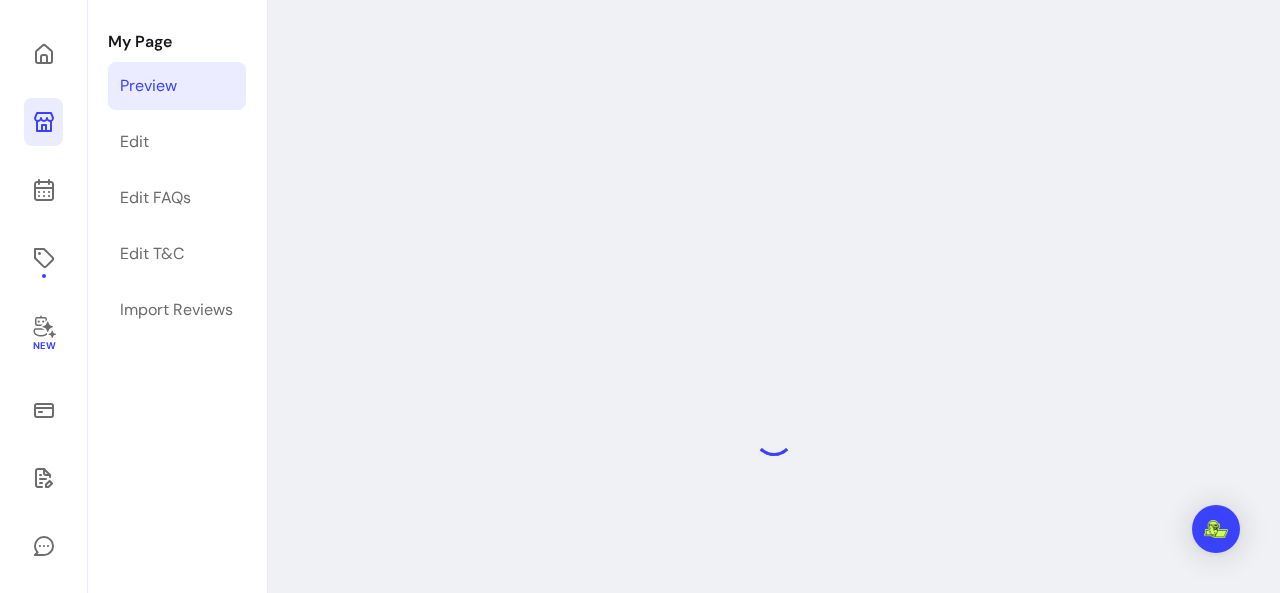 scroll, scrollTop: 96, scrollLeft: 0, axis: vertical 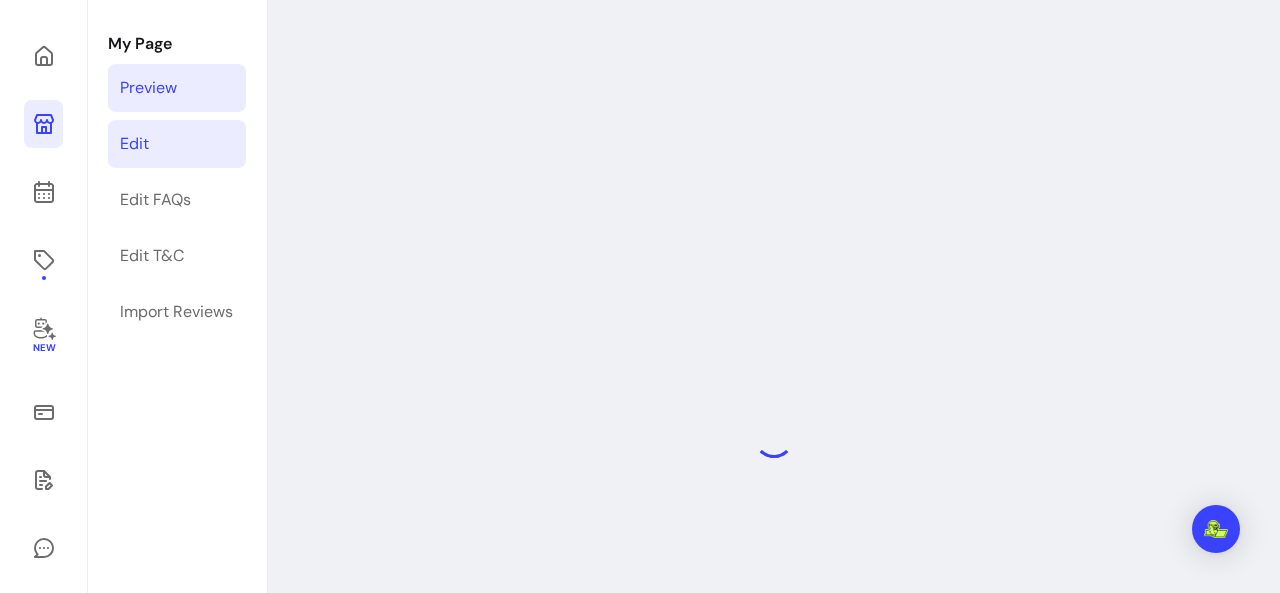 click on "Edit" at bounding box center (177, 144) 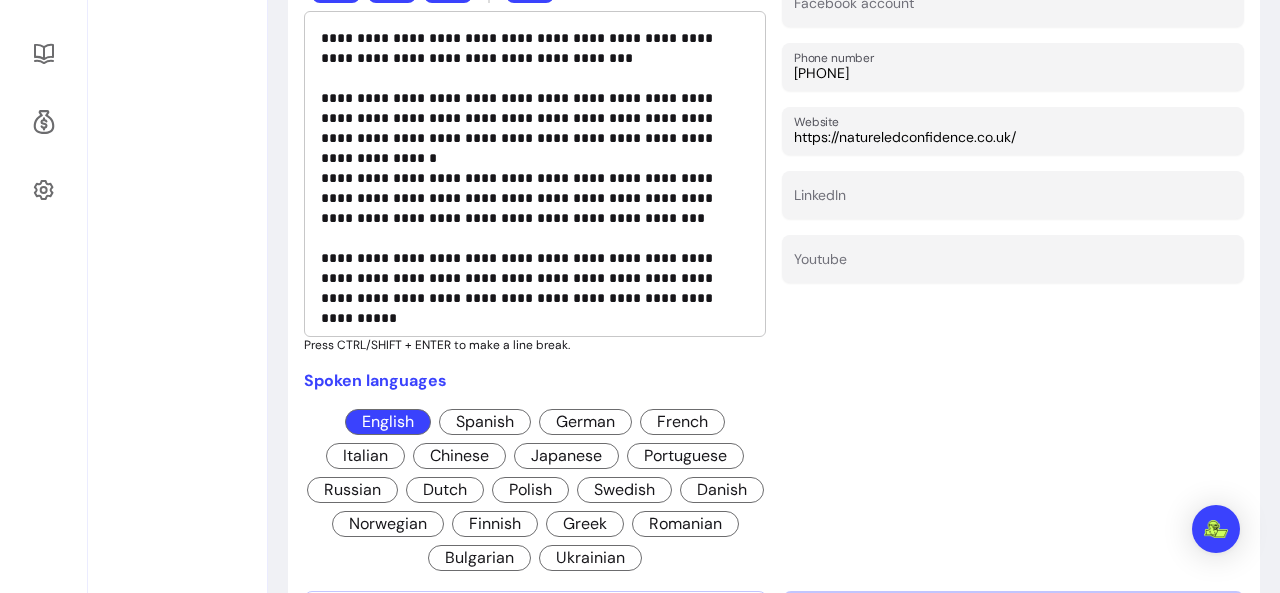 scroll, scrollTop: 628, scrollLeft: 0, axis: vertical 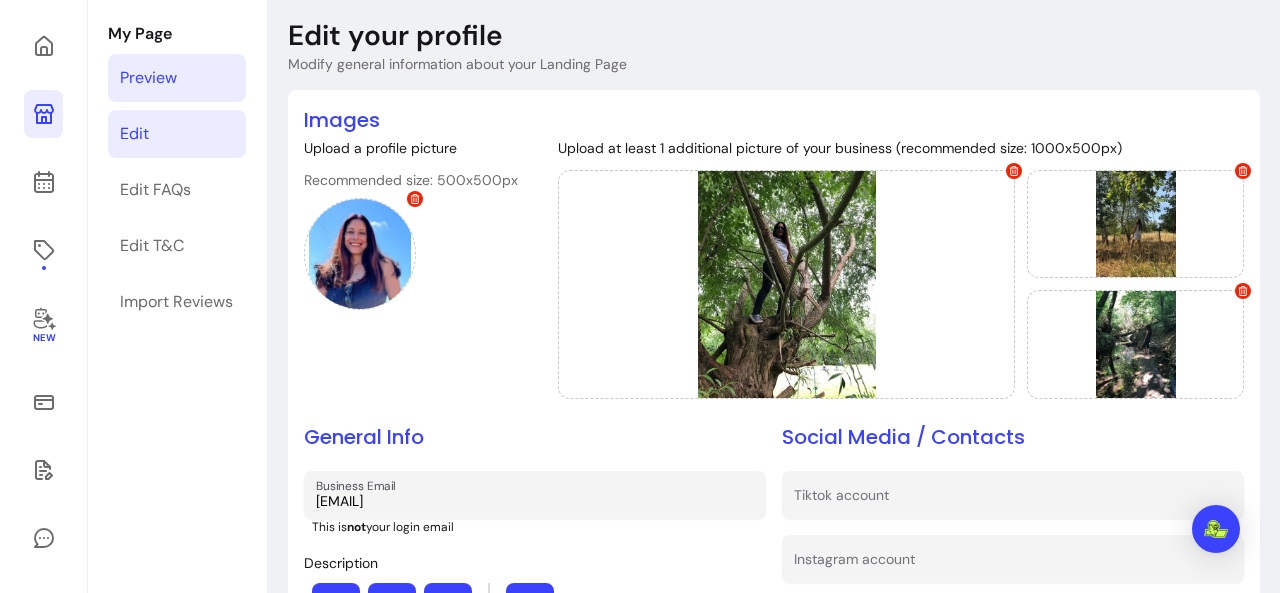 click on "Preview" at bounding box center [177, 78] 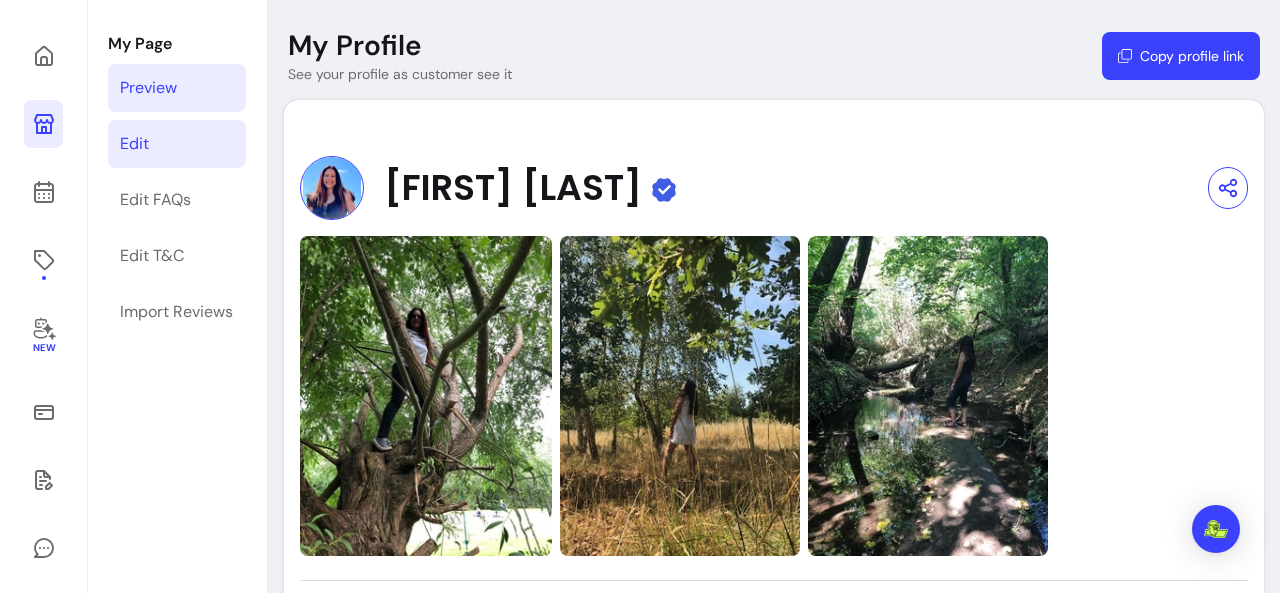 click on "Edit" at bounding box center [177, 144] 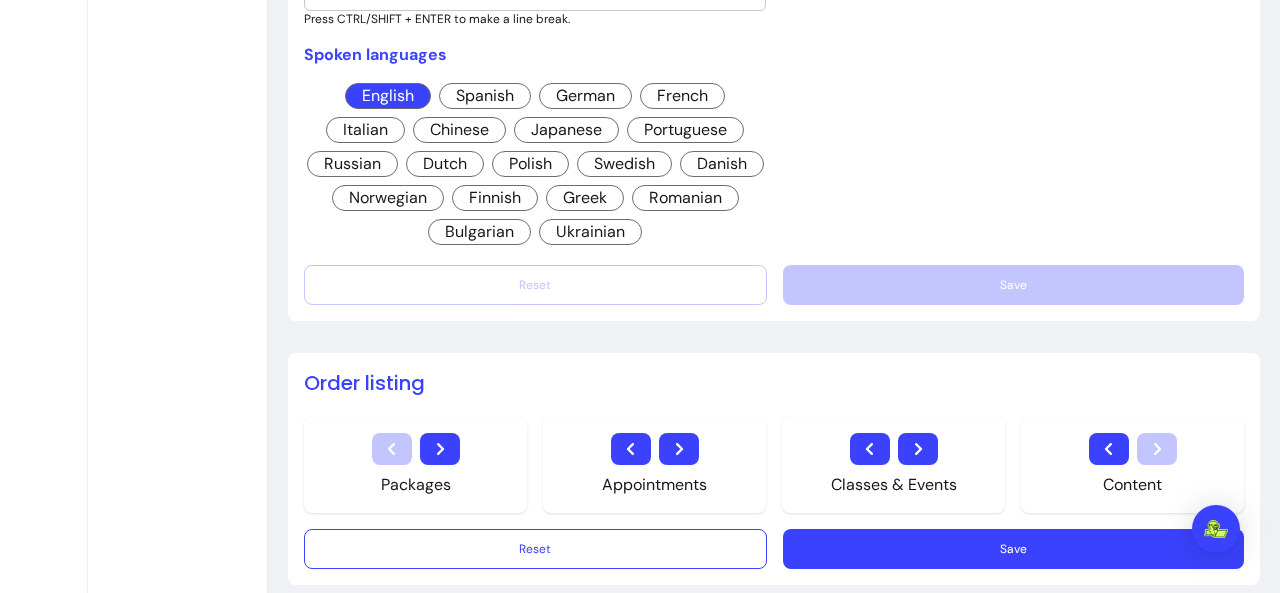 scroll, scrollTop: 990, scrollLeft: 0, axis: vertical 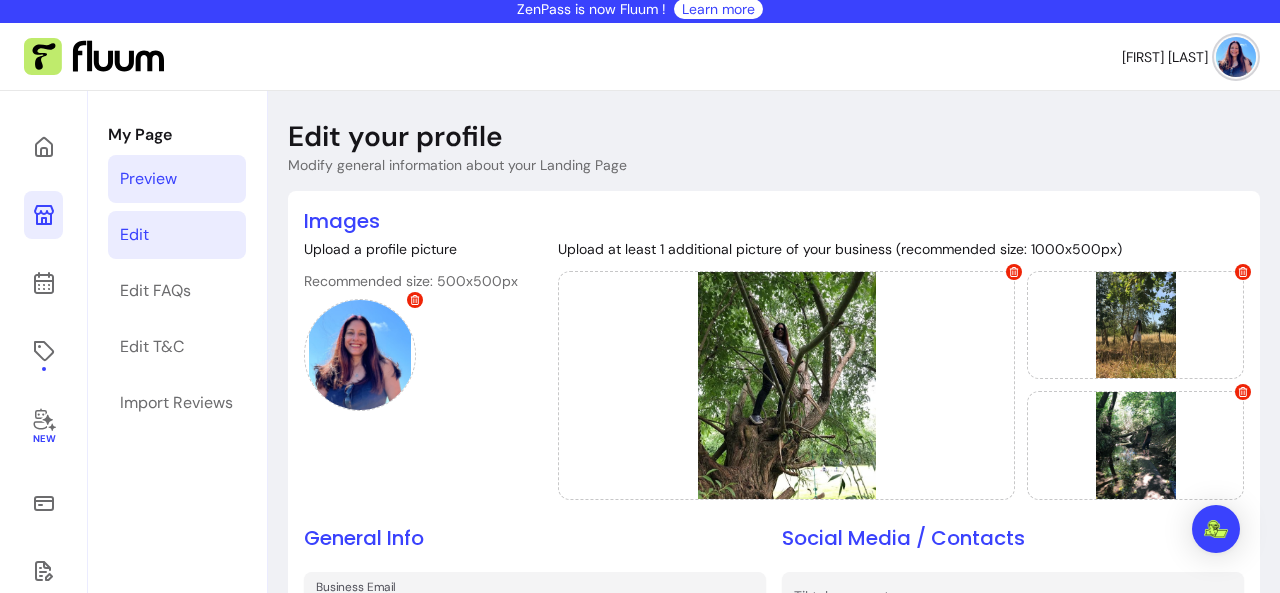 click on "Preview" at bounding box center [148, 179] 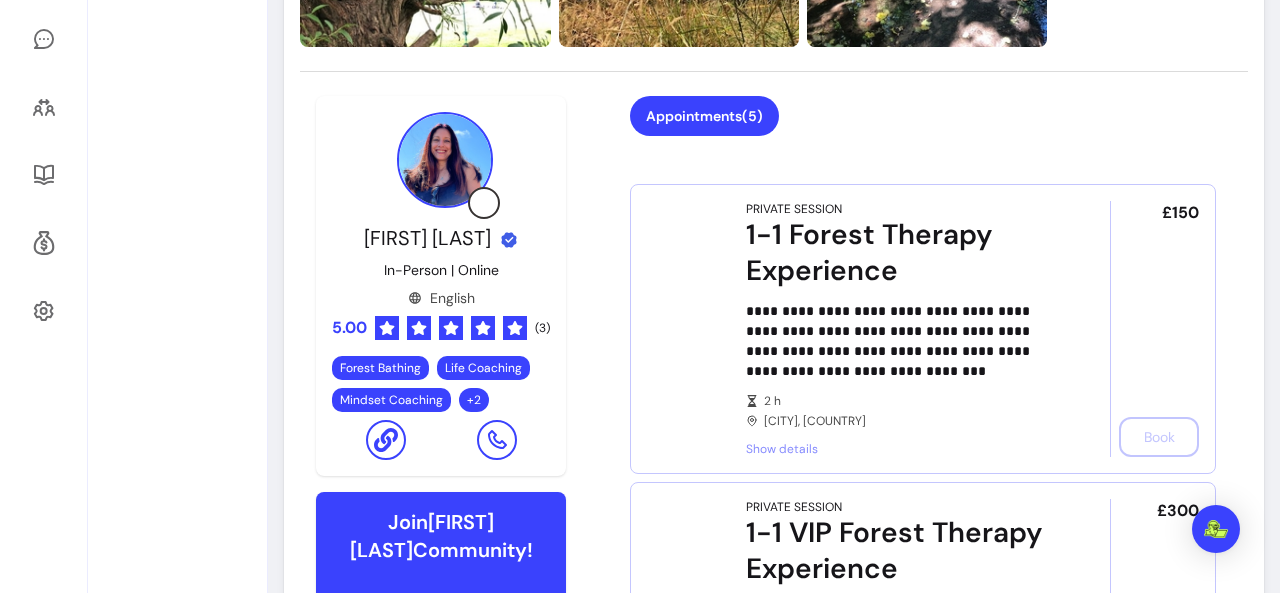 scroll, scrollTop: 612, scrollLeft: 0, axis: vertical 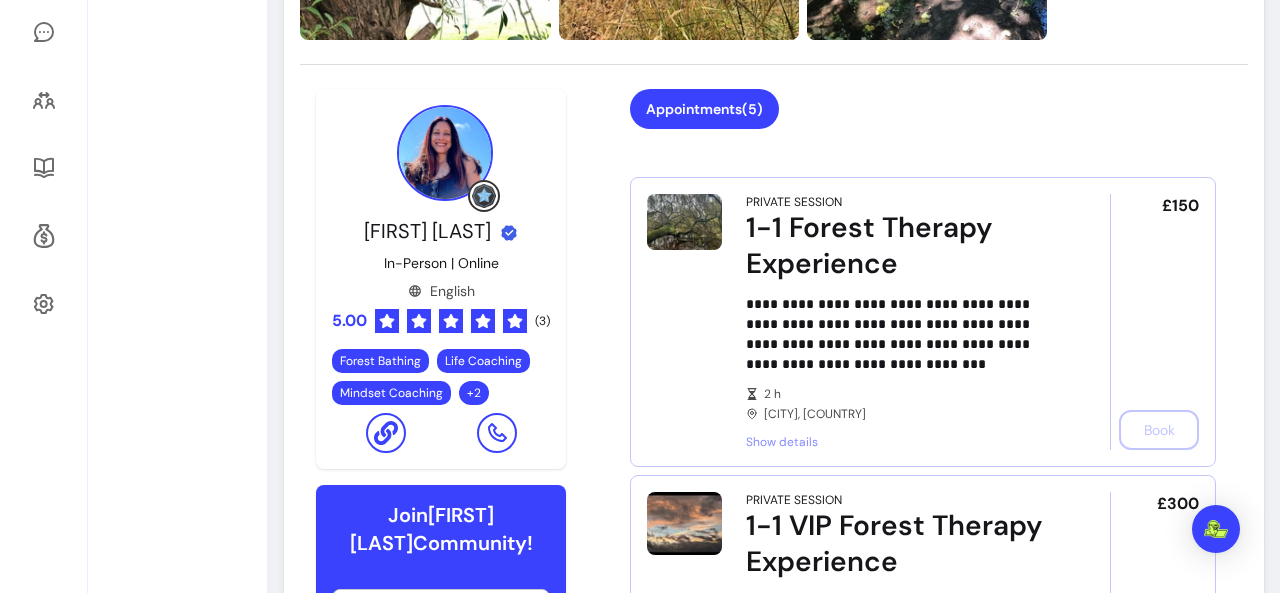 click on "Appointments  ( 5 )" at bounding box center (704, 109) 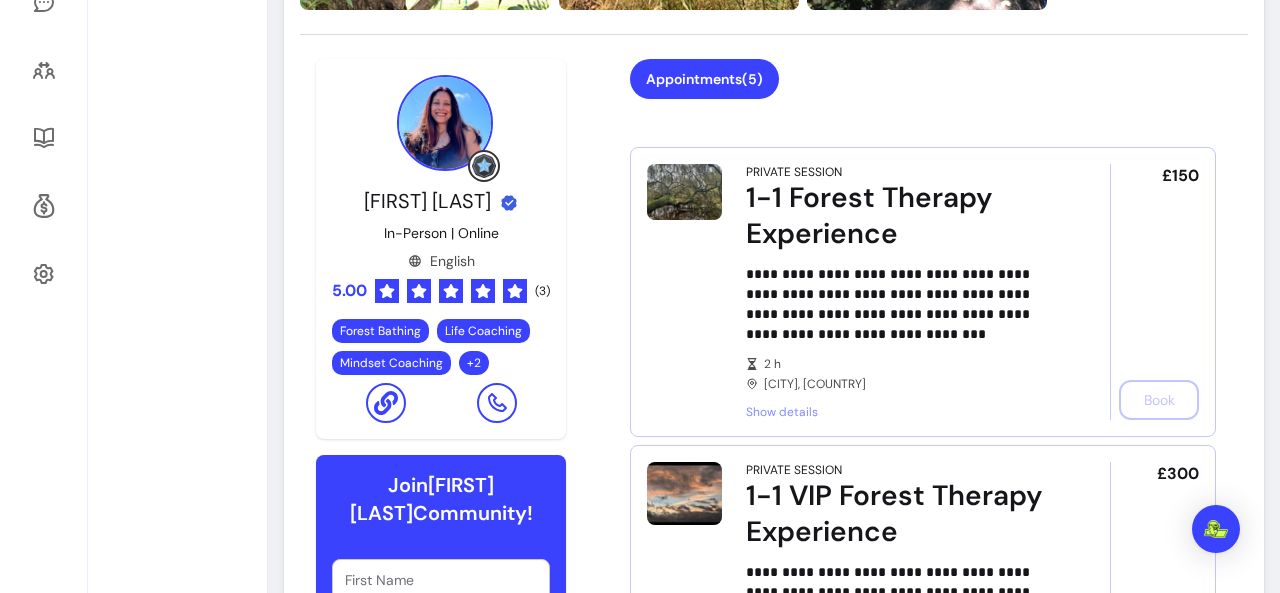scroll, scrollTop: 622, scrollLeft: 0, axis: vertical 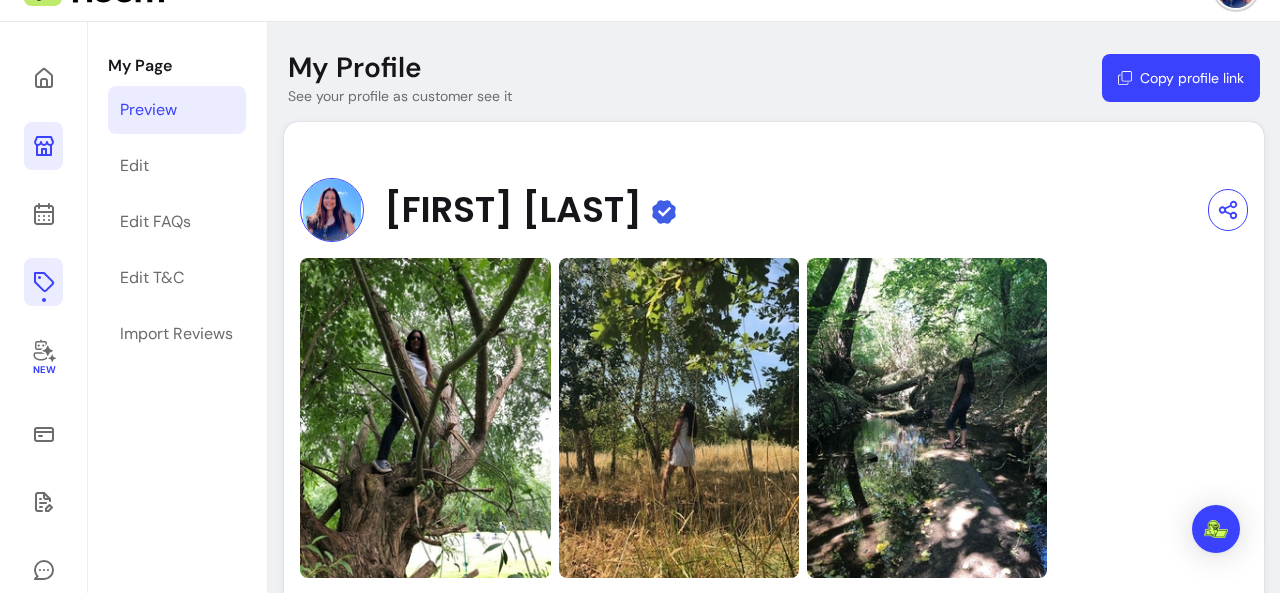click 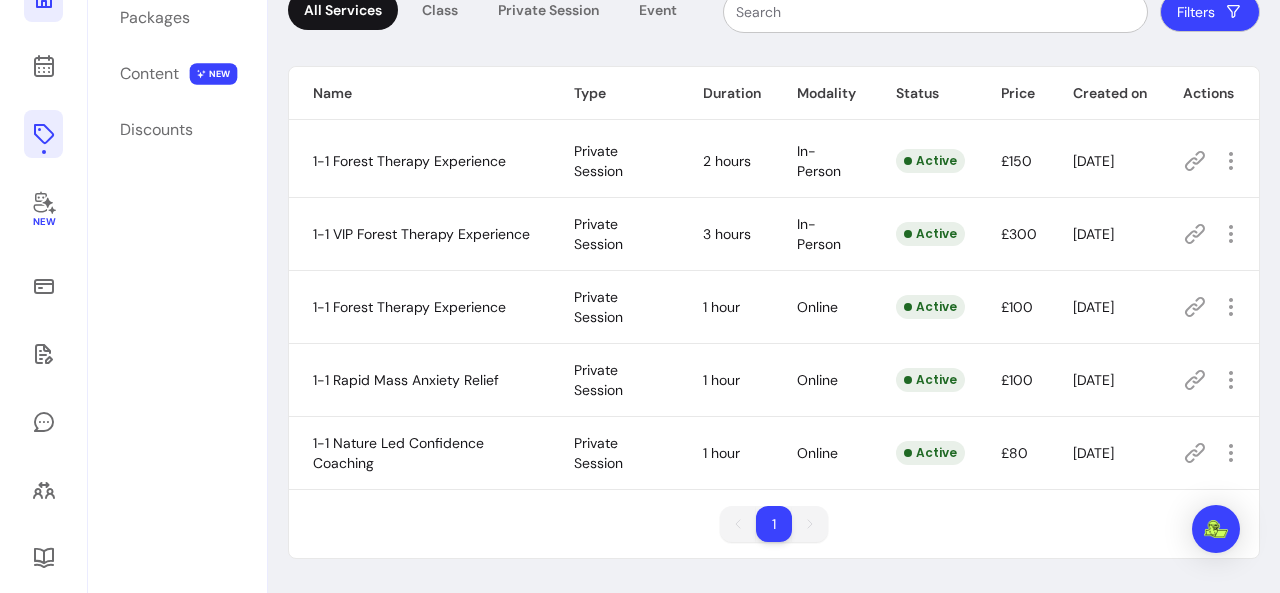 scroll, scrollTop: 255, scrollLeft: 0, axis: vertical 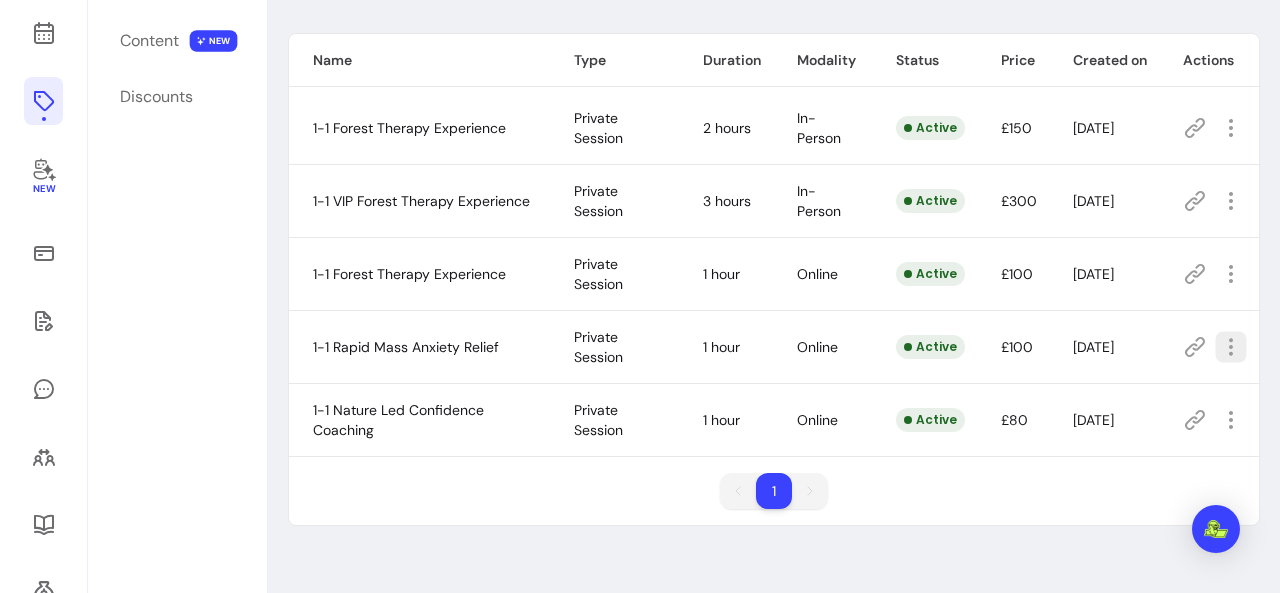 click 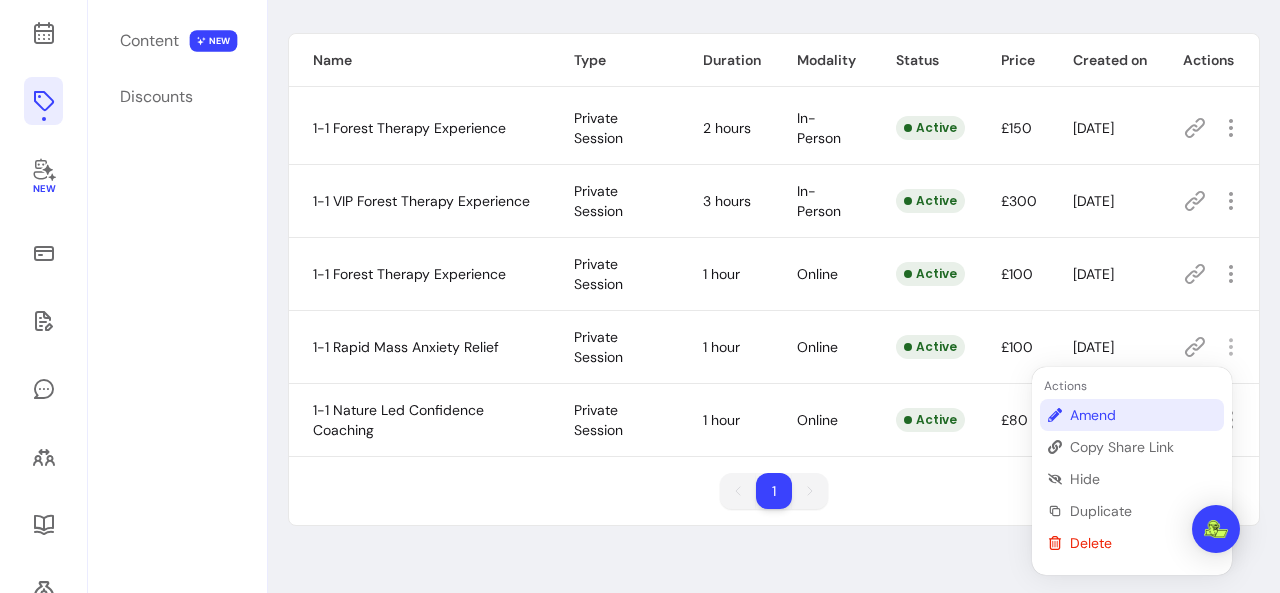 click on "Amend" at bounding box center [1143, 415] 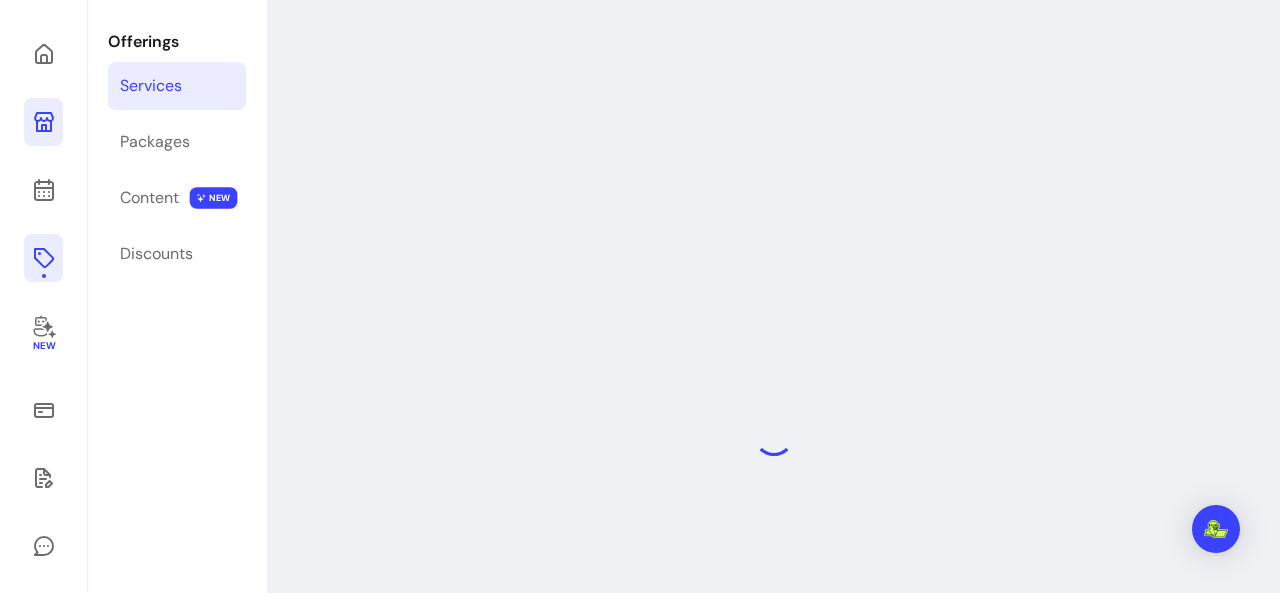 scroll, scrollTop: 96, scrollLeft: 0, axis: vertical 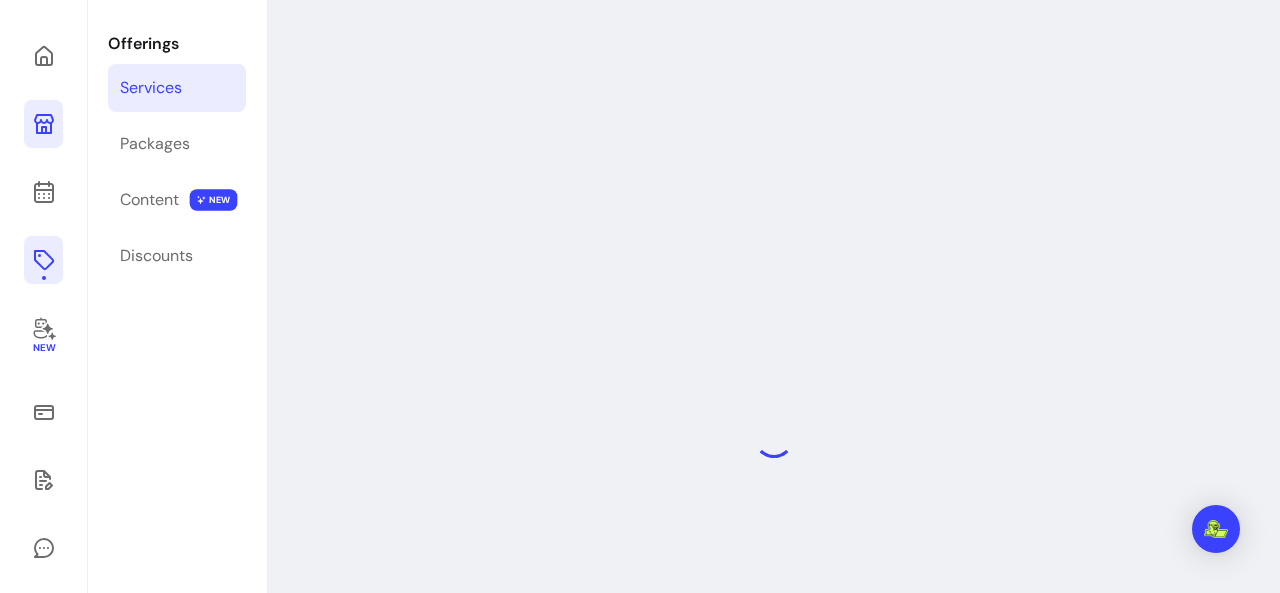 select on "**" 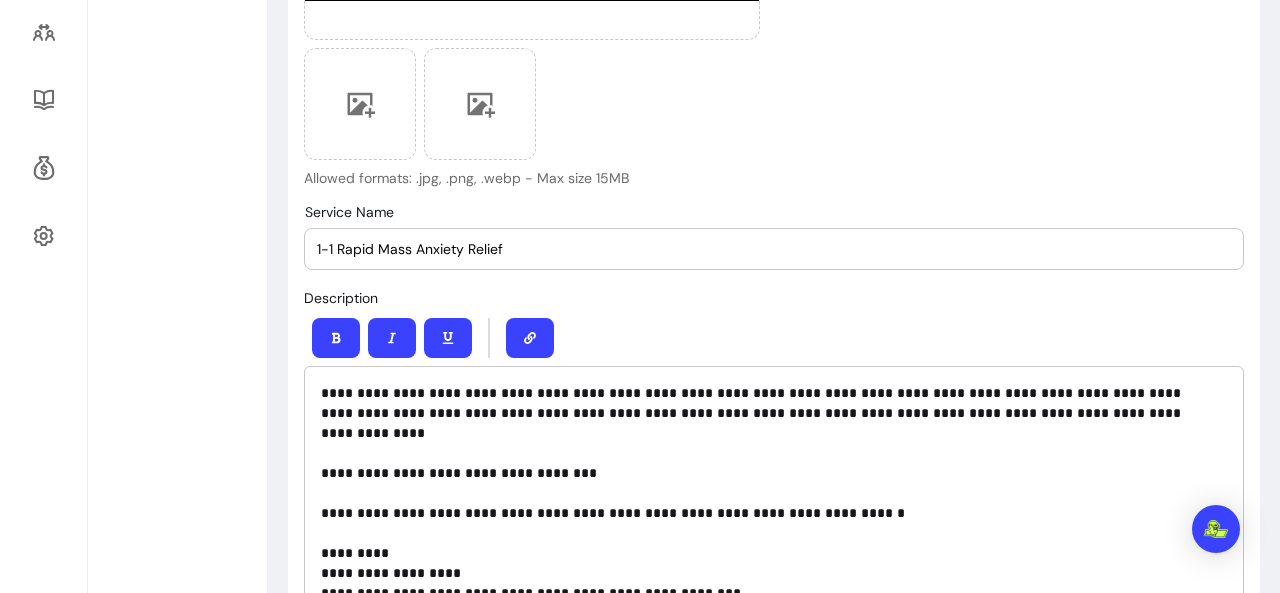 scroll, scrollTop: 689, scrollLeft: 0, axis: vertical 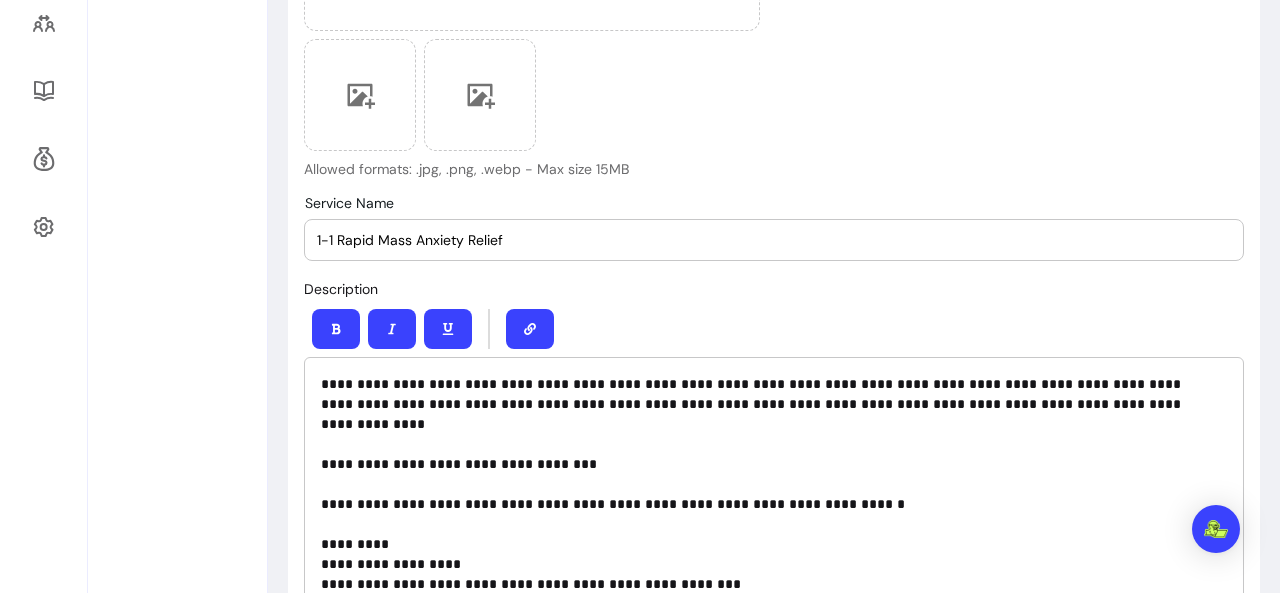 drag, startPoint x: 514, startPoint y: 238, endPoint x: 352, endPoint y: 237, distance: 162.00308 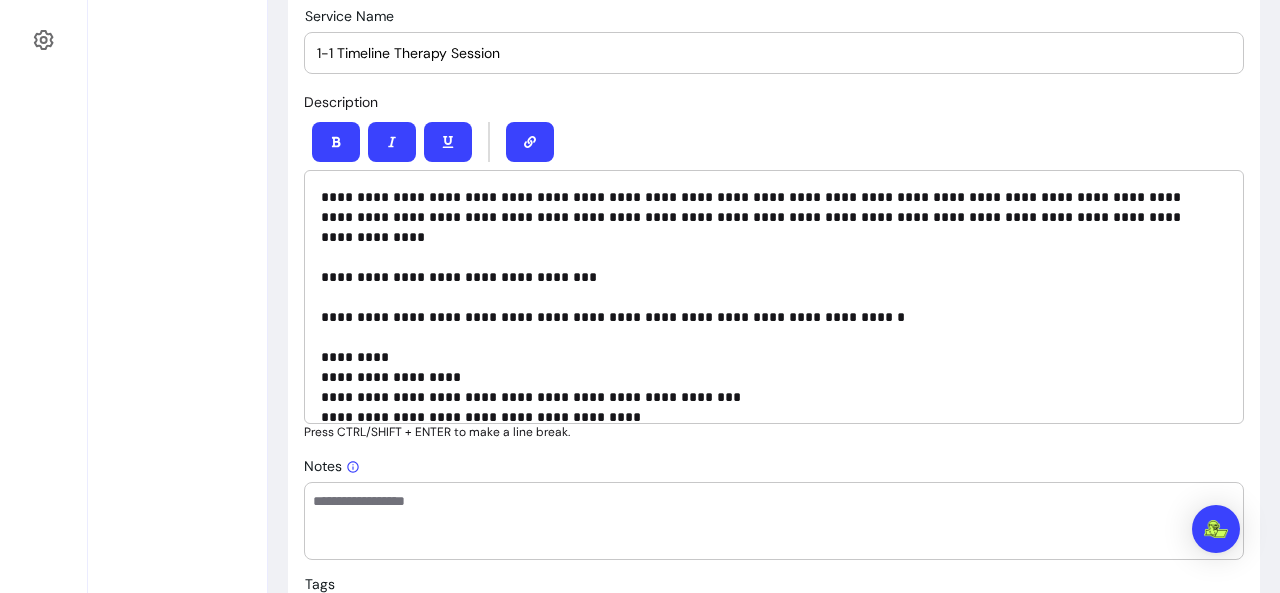 scroll, scrollTop: 886, scrollLeft: 0, axis: vertical 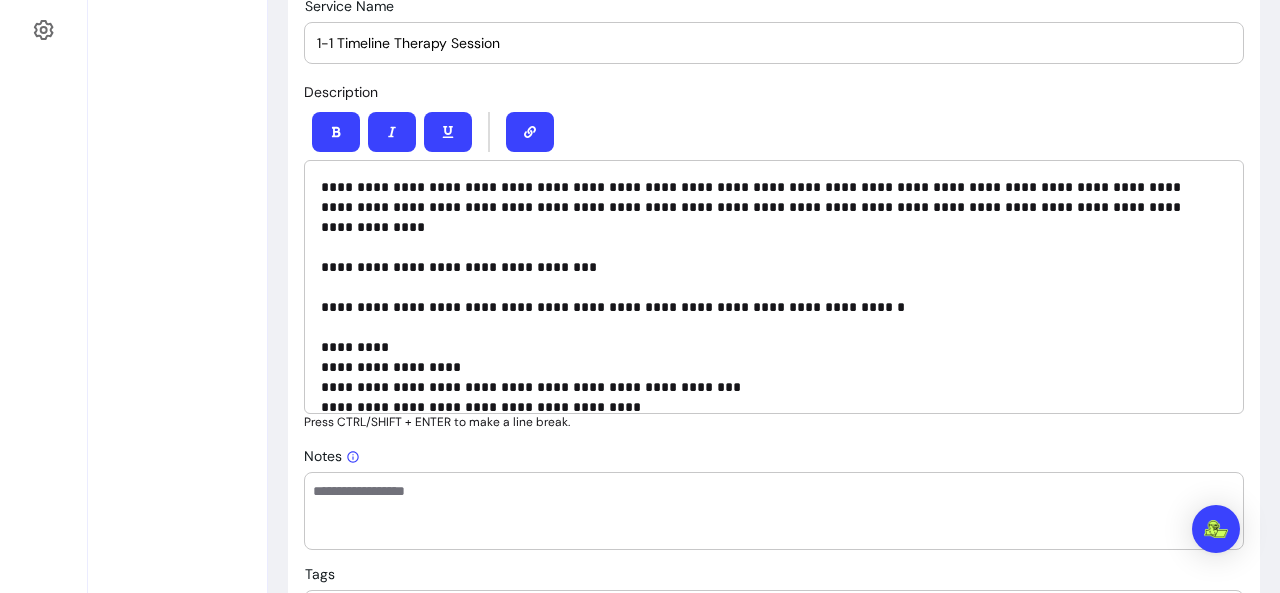 type on "1-1 Timeline Therapy Session" 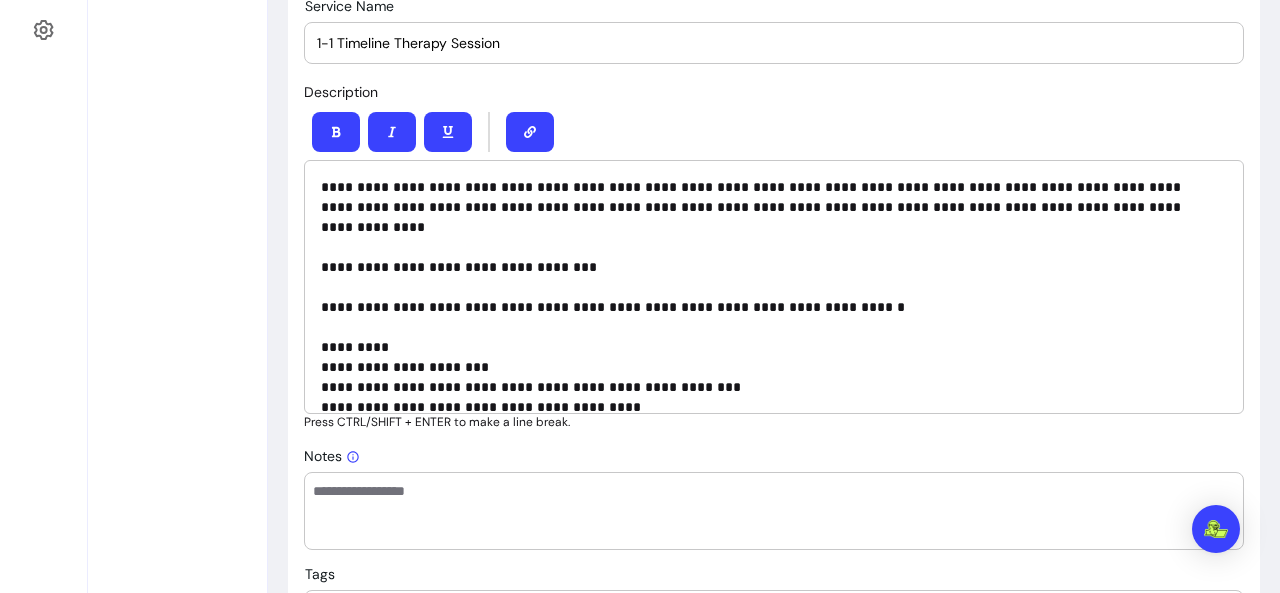 click on "**********" at bounding box center (766, 287) 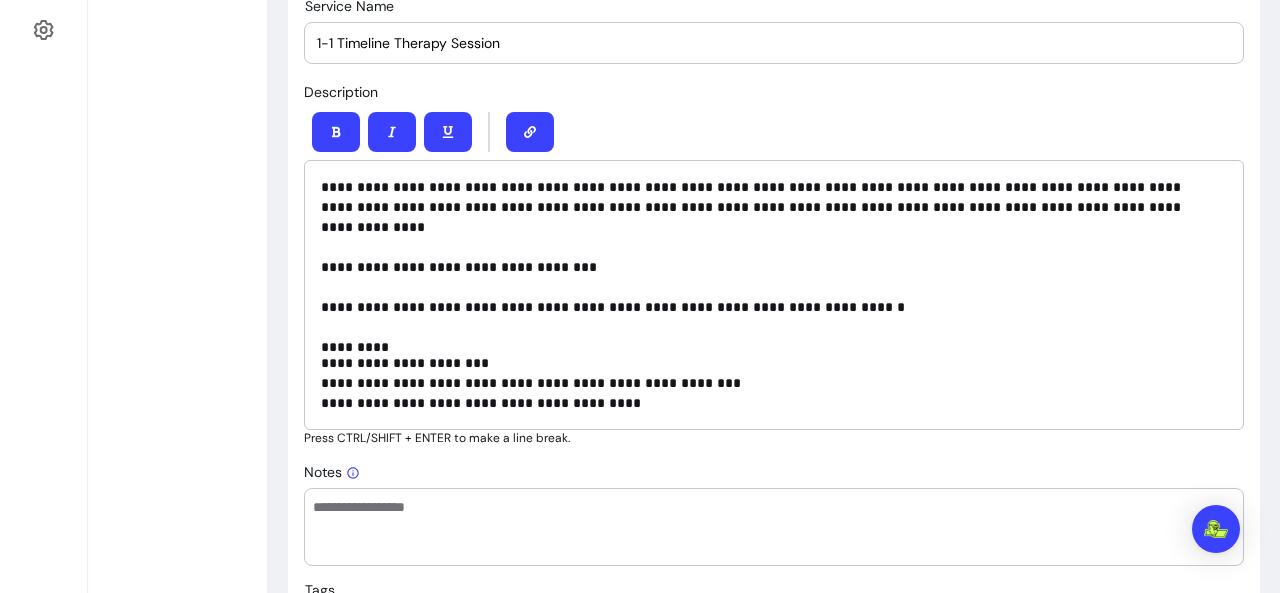 click on "**********" at bounding box center [774, 295] 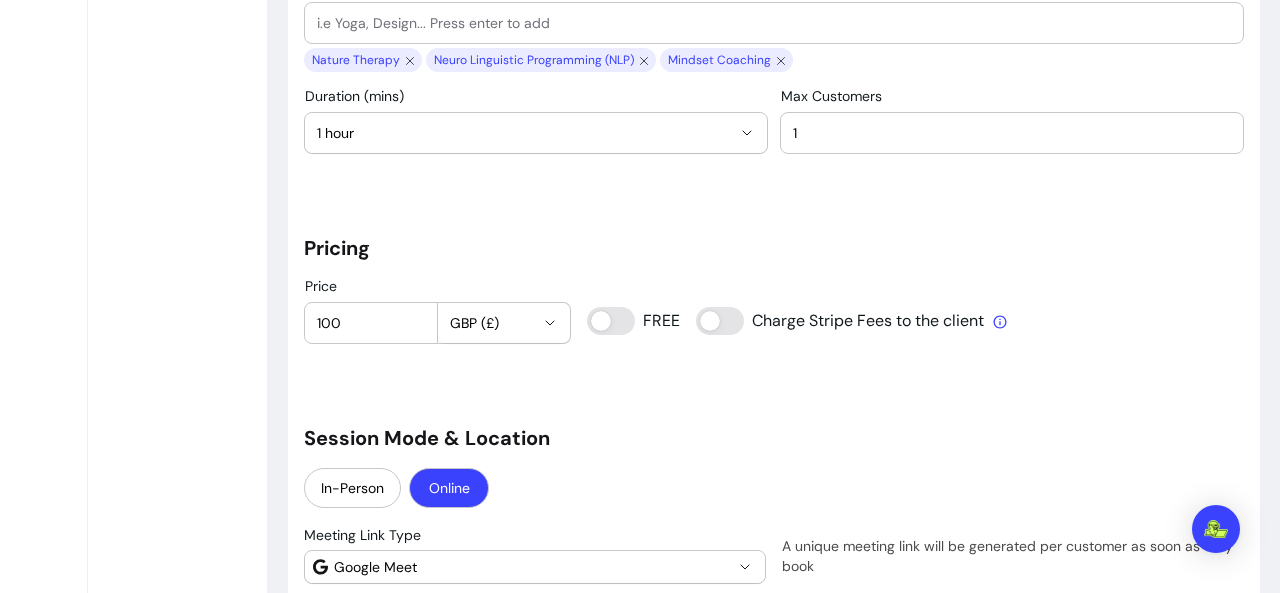 scroll, scrollTop: 1494, scrollLeft: 0, axis: vertical 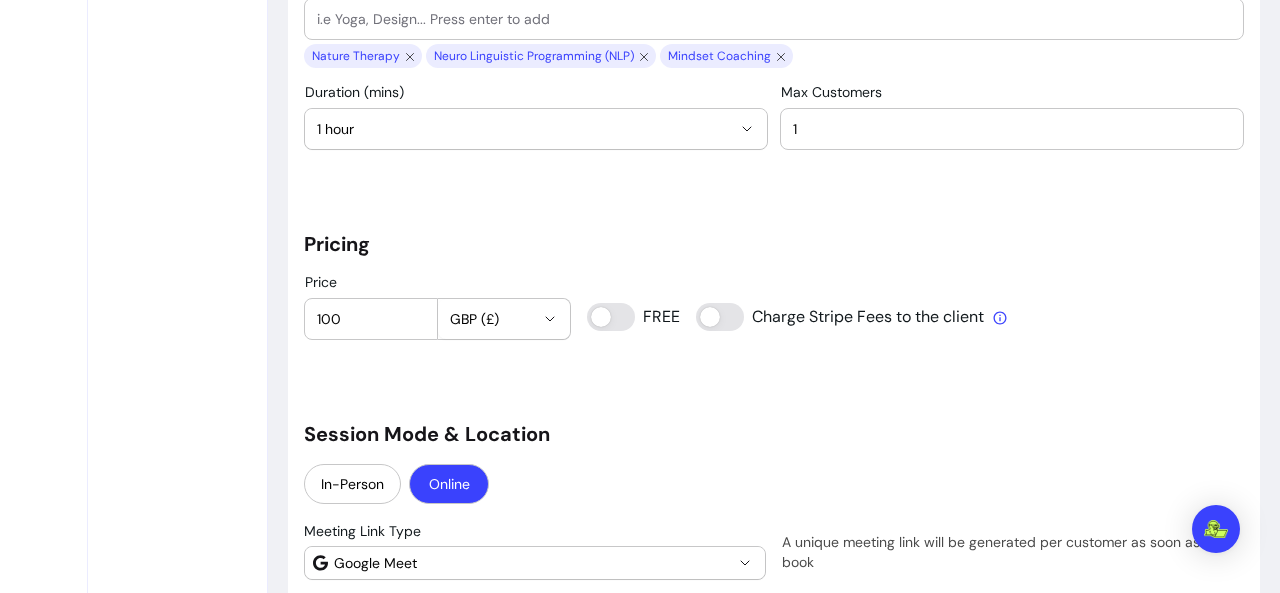 click on "100" at bounding box center [371, 319] 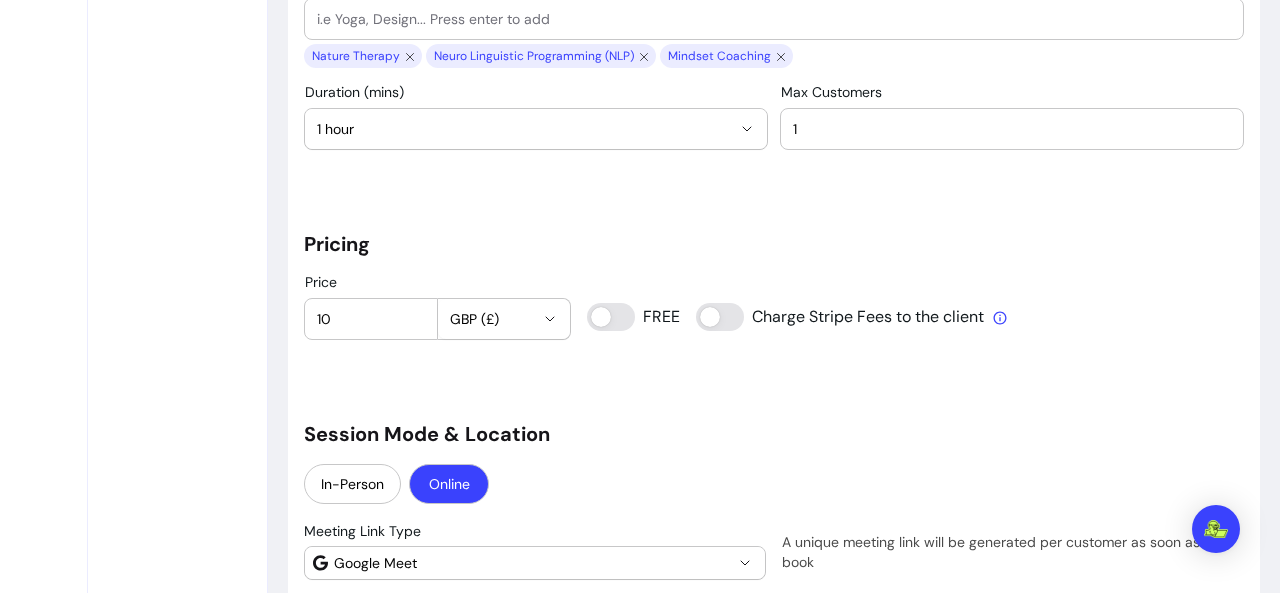 type on "1" 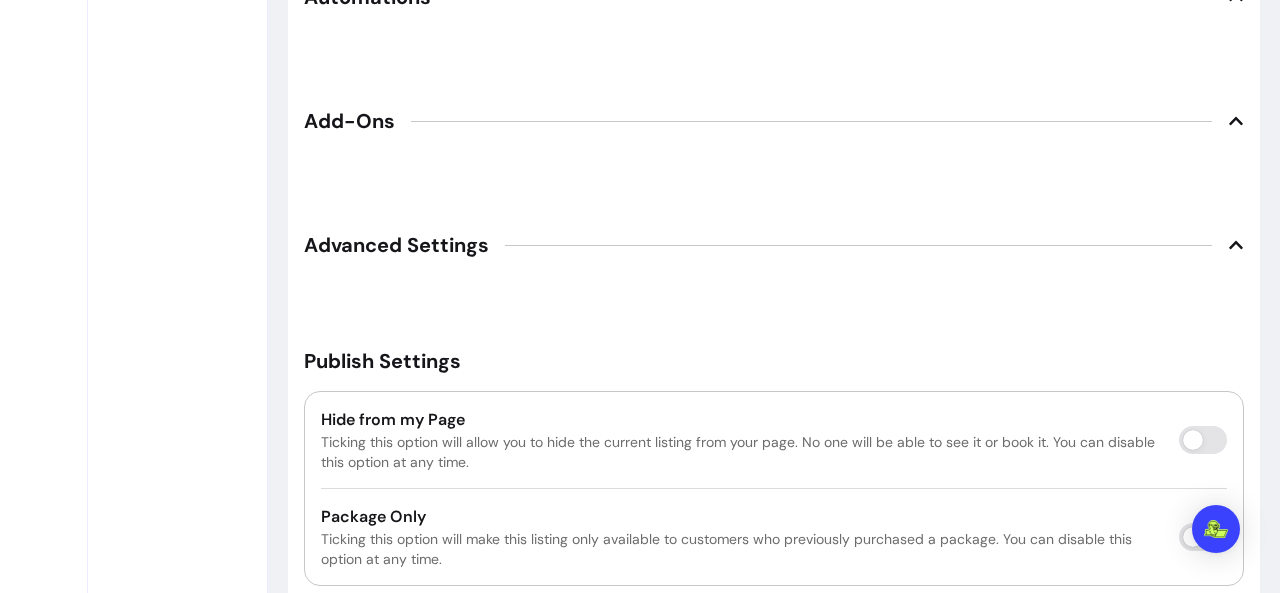 scroll, scrollTop: 3108, scrollLeft: 0, axis: vertical 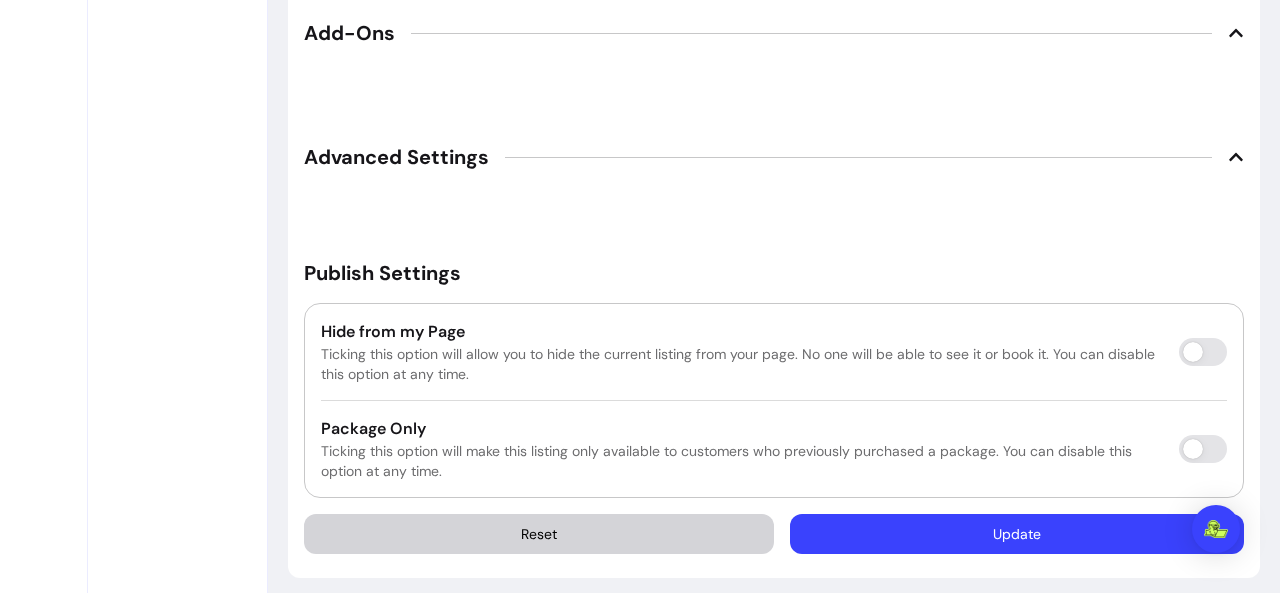 type on "300" 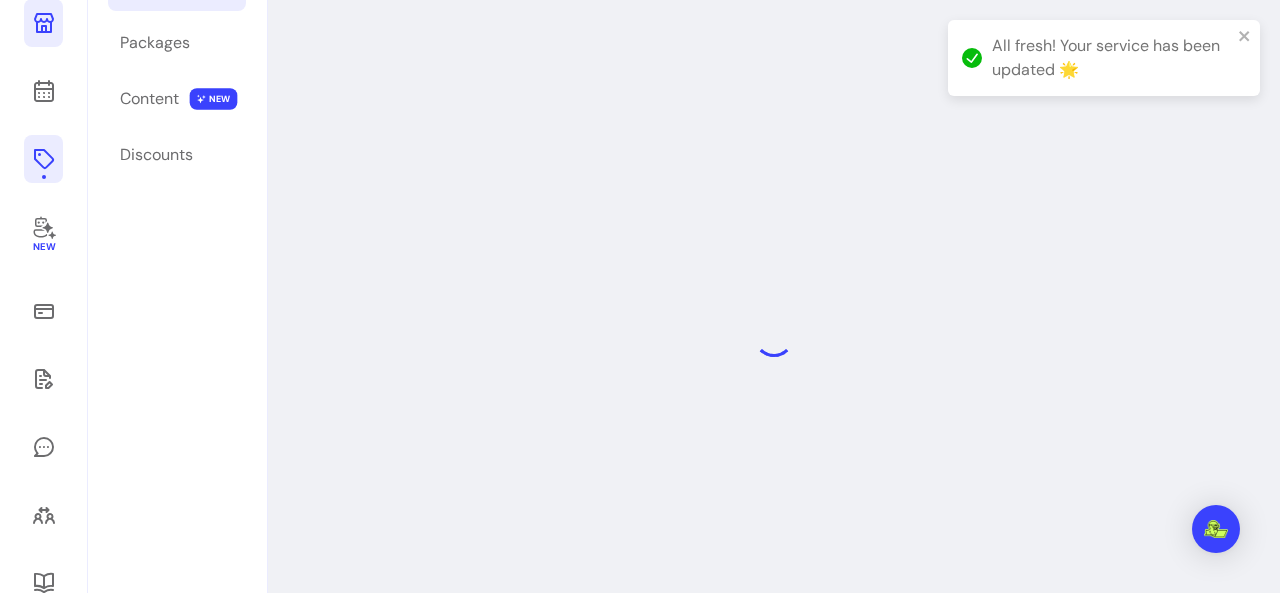 scroll, scrollTop: 96, scrollLeft: 0, axis: vertical 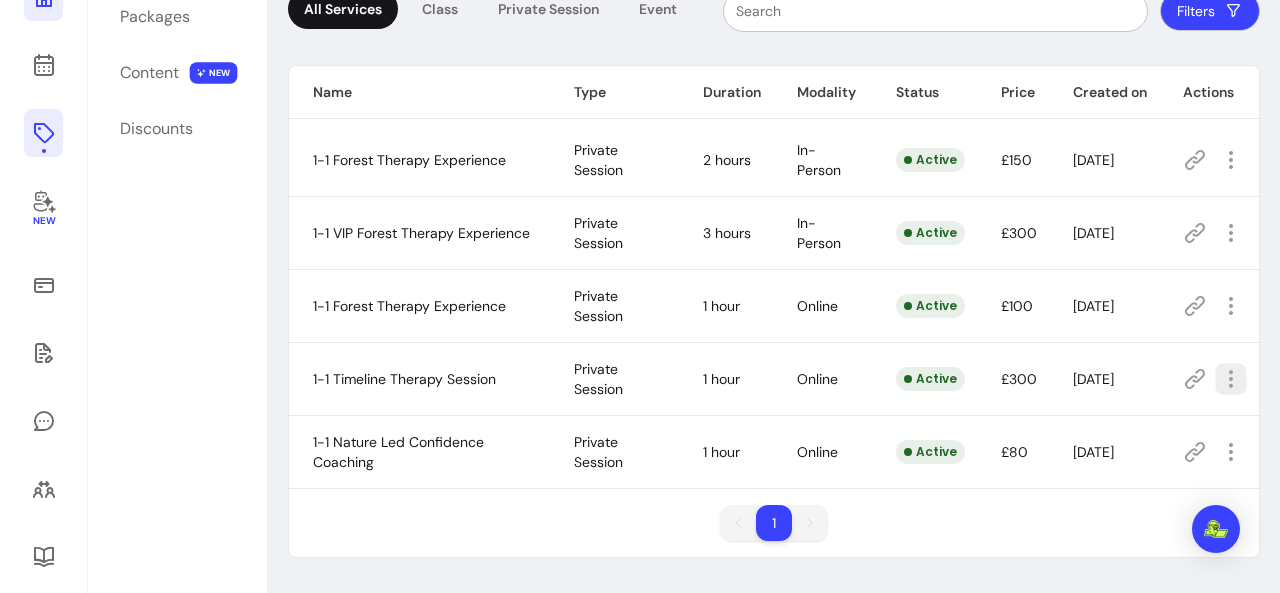 click 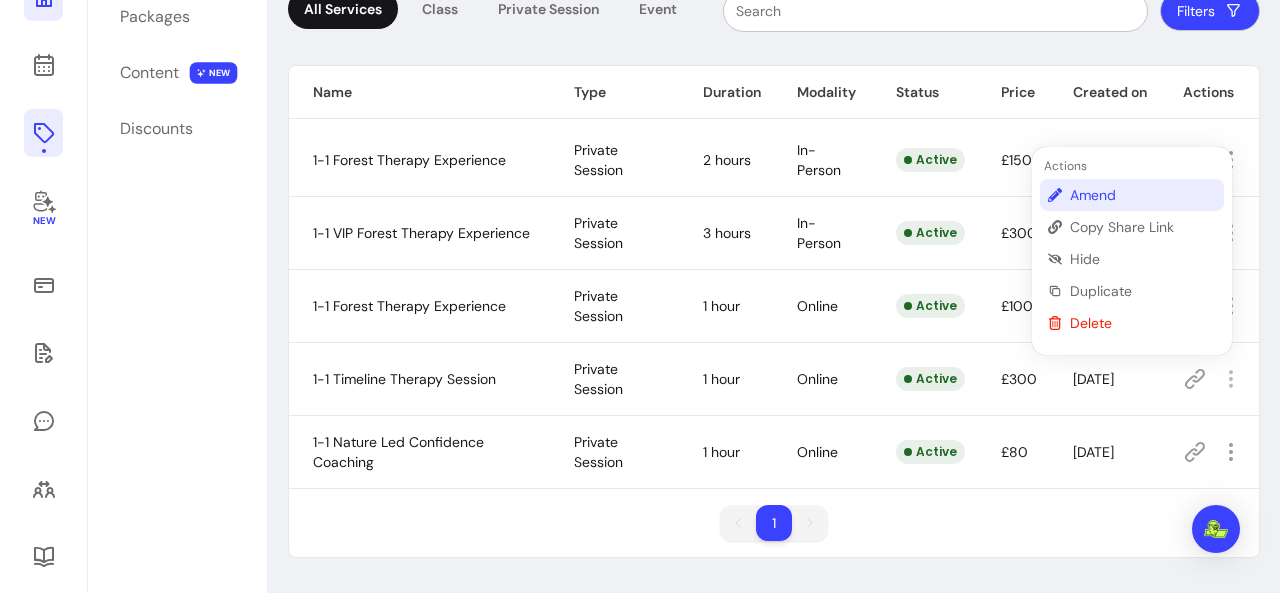 click on "Amend" at bounding box center [1143, 195] 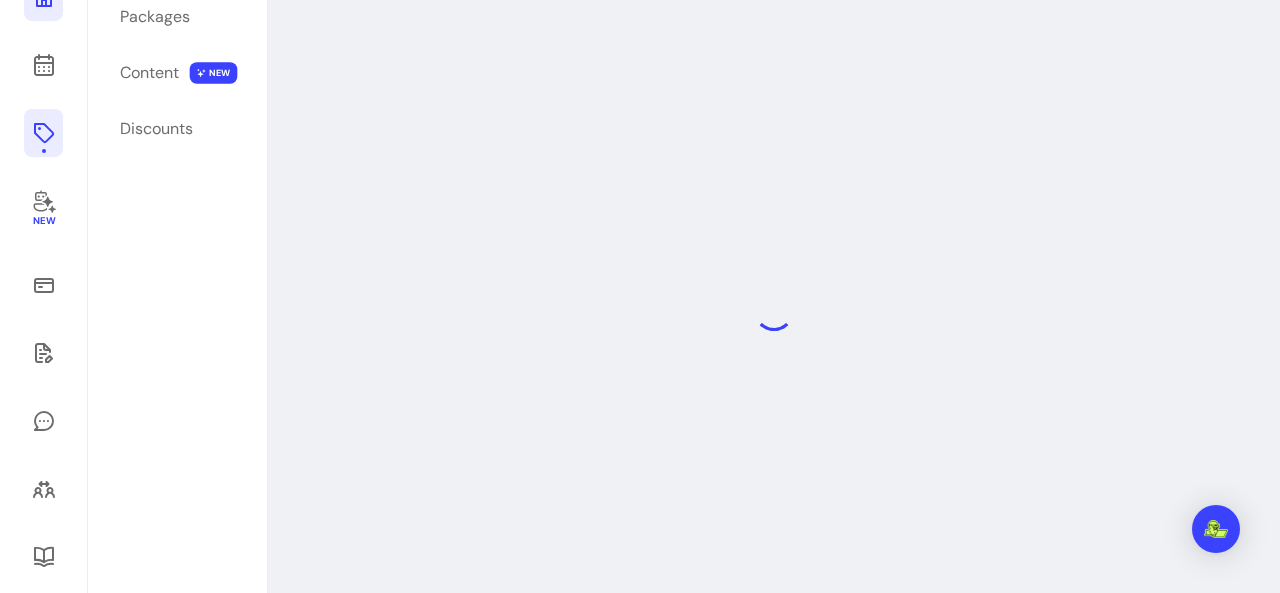 scroll, scrollTop: 96, scrollLeft: 0, axis: vertical 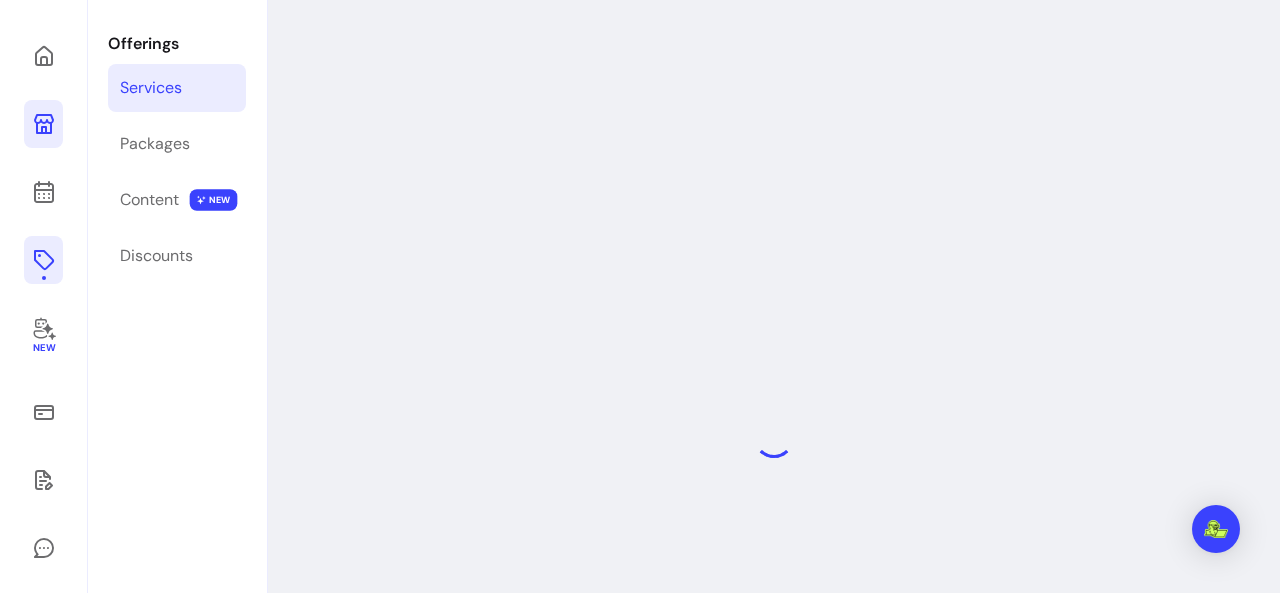 select on "**" 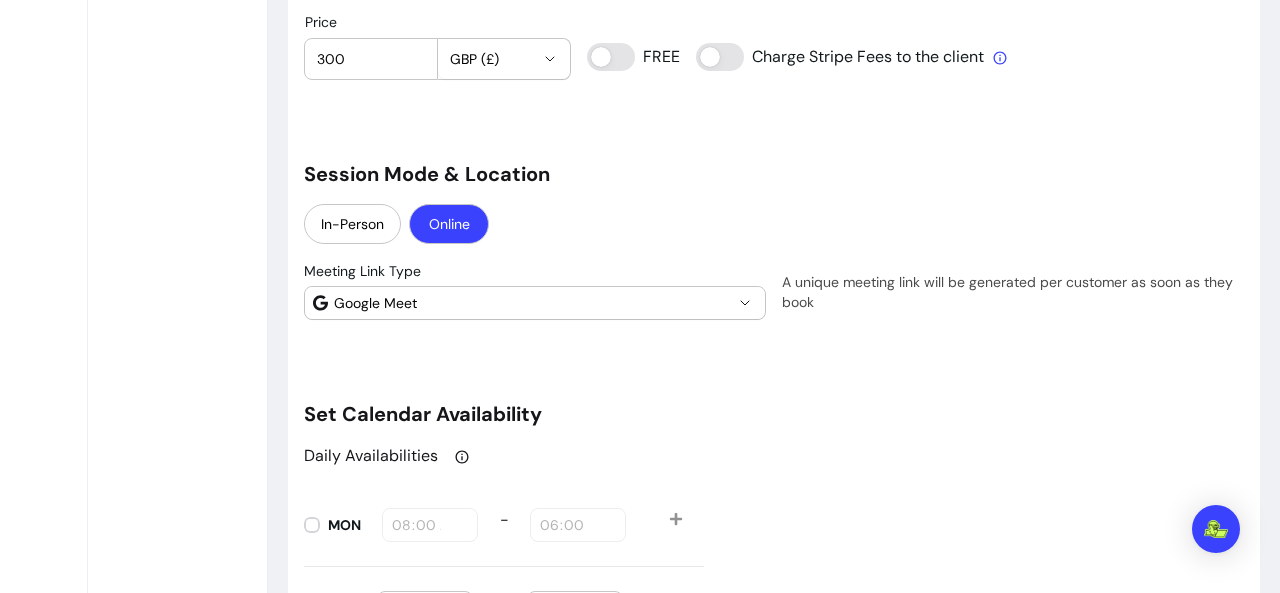 scroll, scrollTop: 1763, scrollLeft: 0, axis: vertical 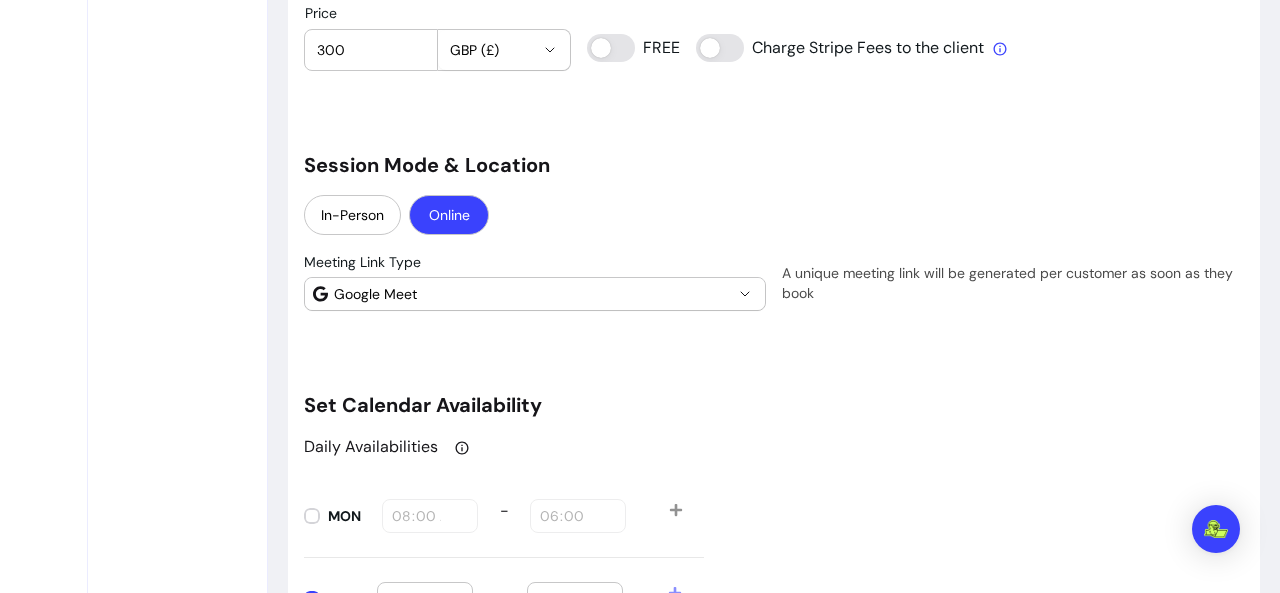 click 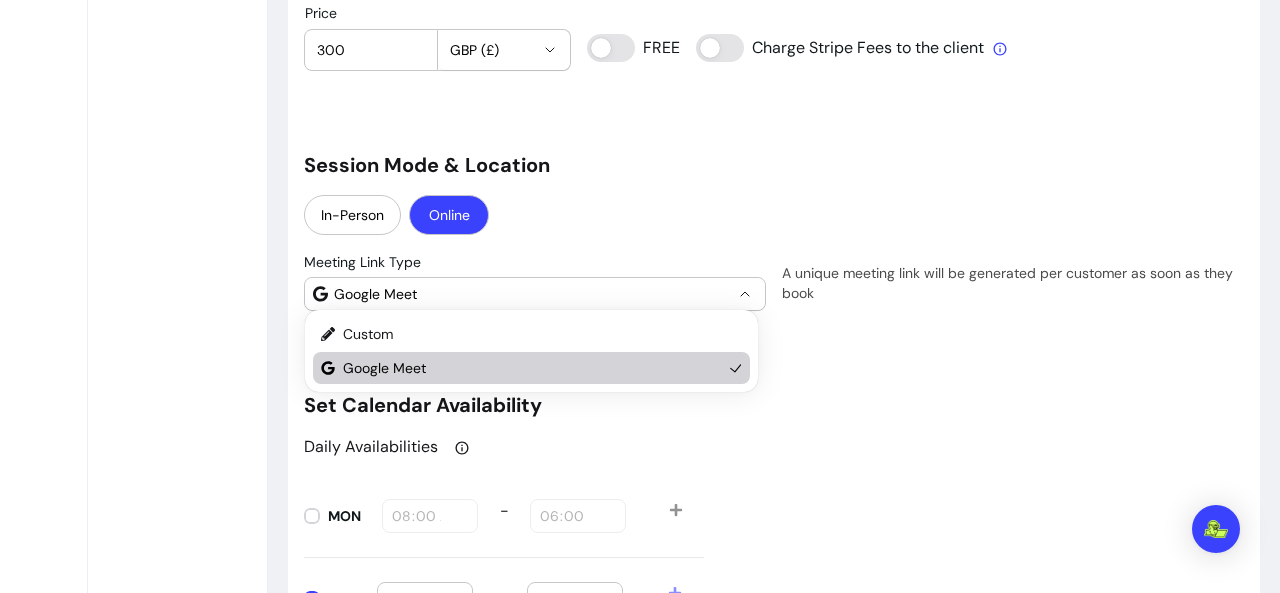 click on "Google Meet" at bounding box center [531, 368] 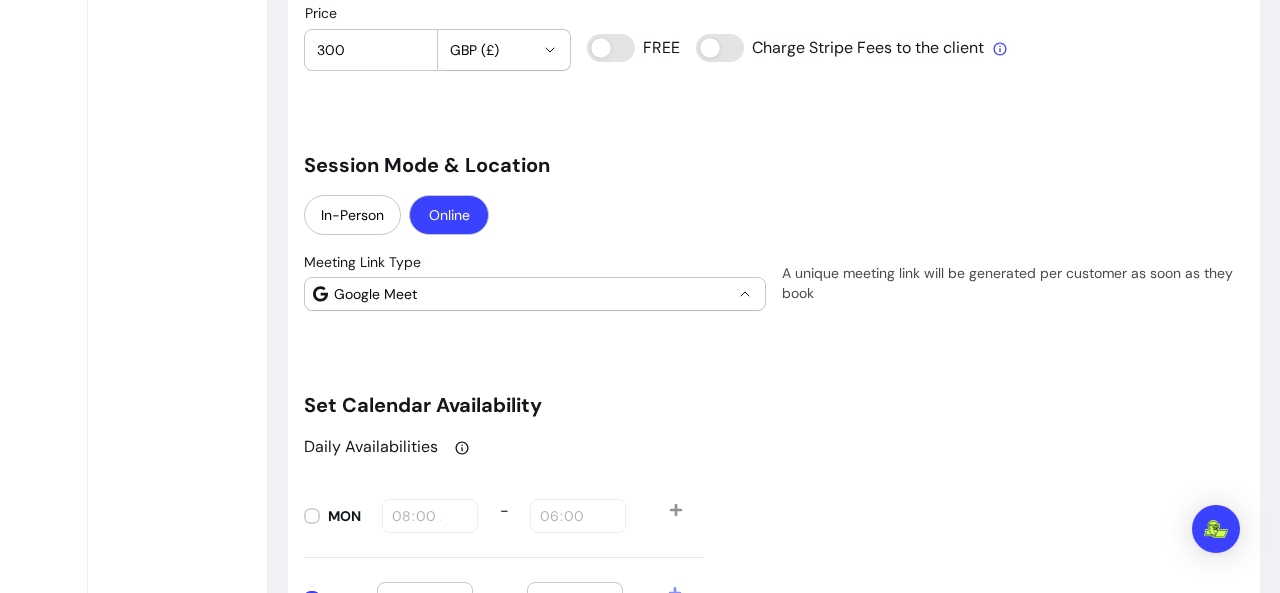 click on "**********" at bounding box center (774, 168) 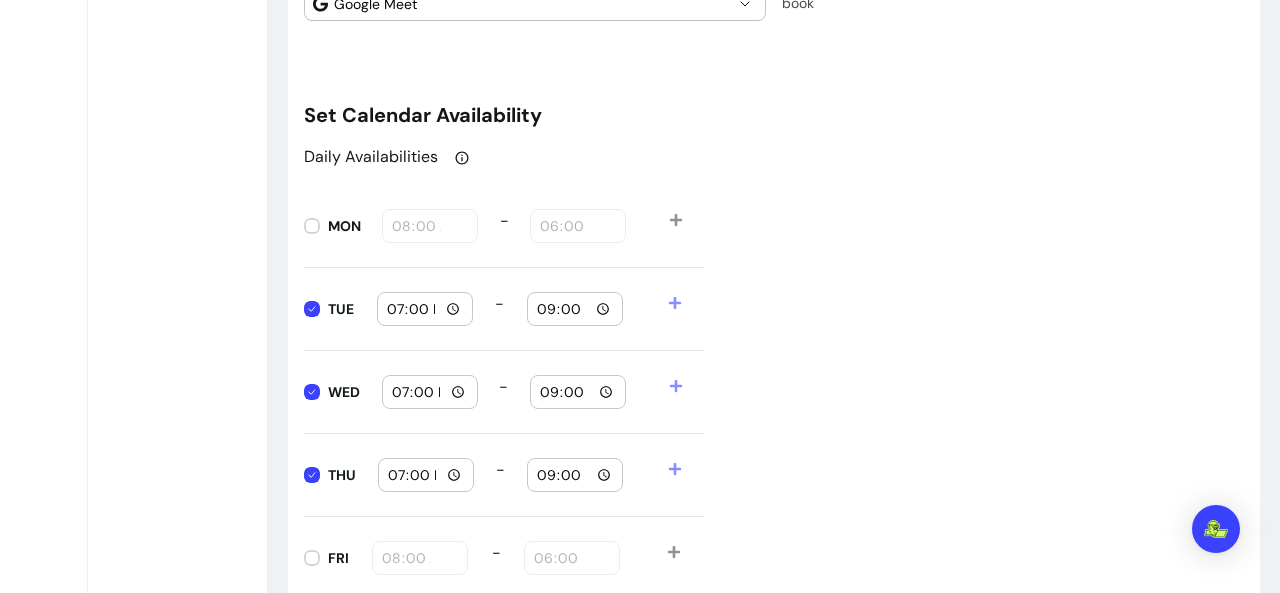 scroll, scrollTop: 2058, scrollLeft: 0, axis: vertical 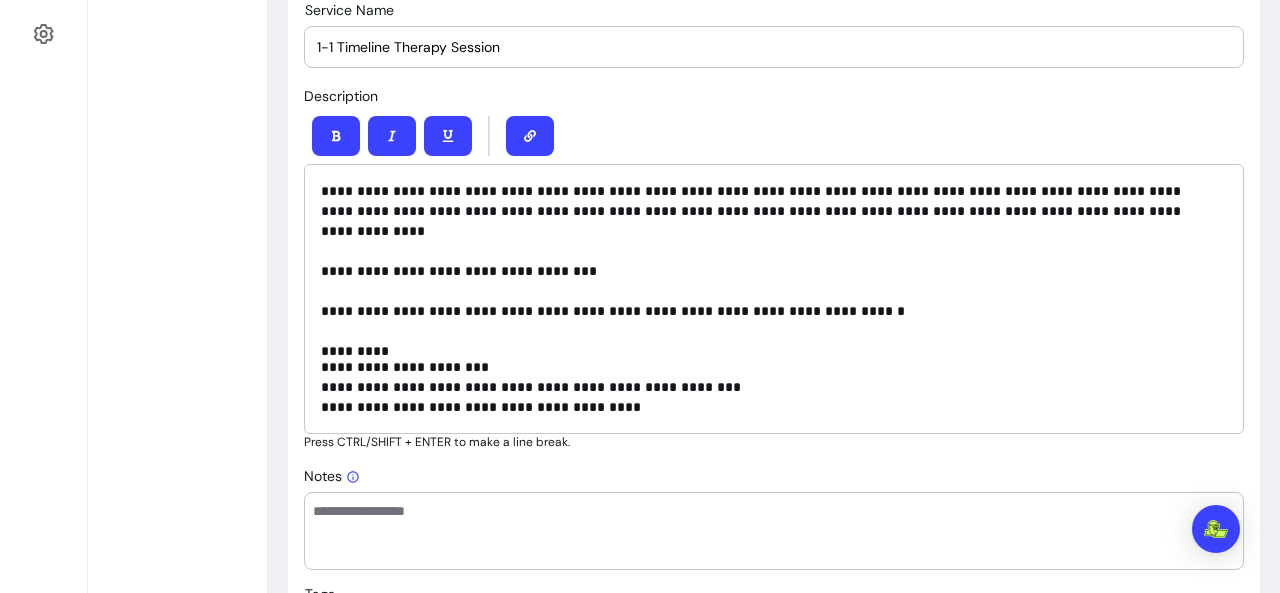 click on "**********" at bounding box center (766, 261) 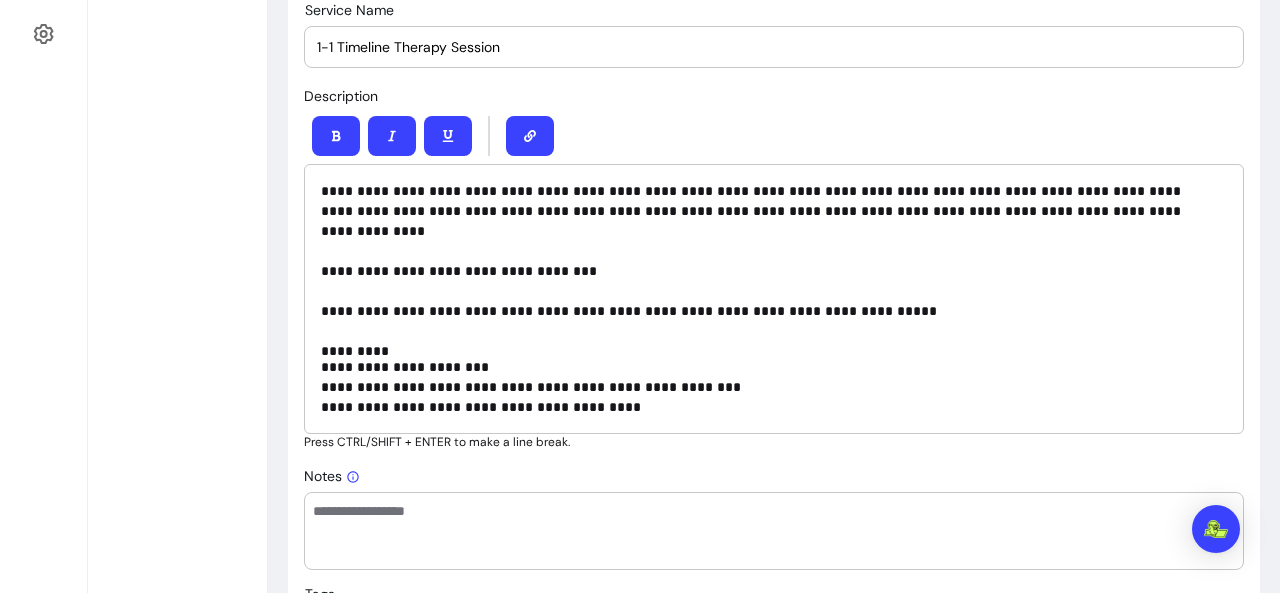 click on "**********" at bounding box center [766, 261] 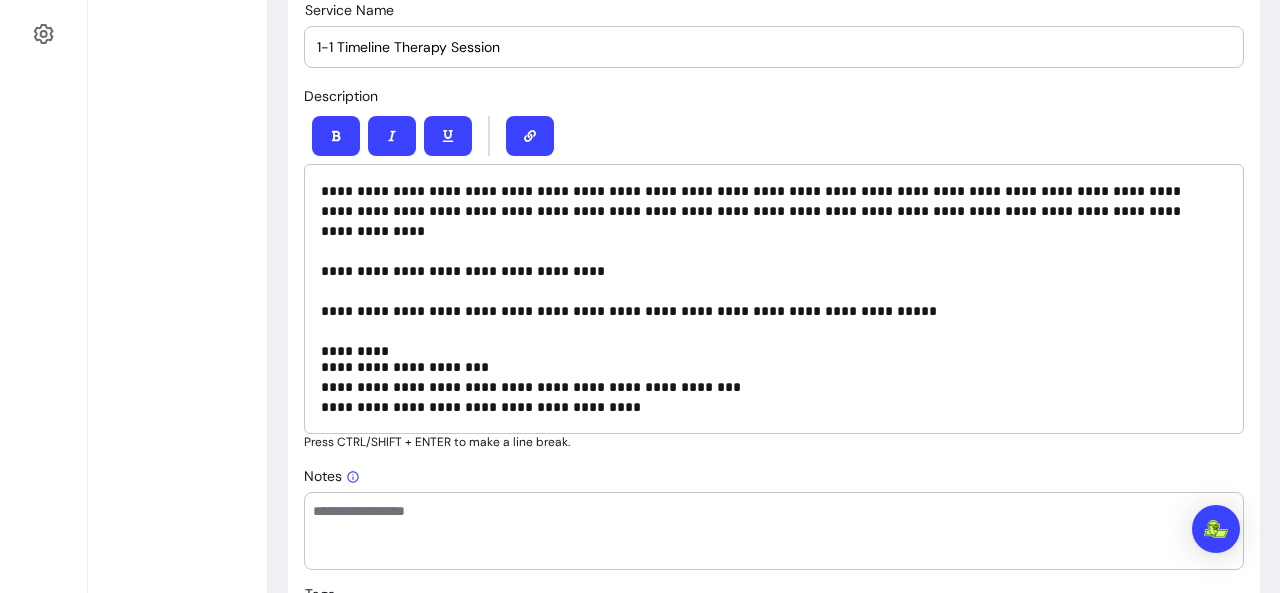 click on "**********" at bounding box center (766, 261) 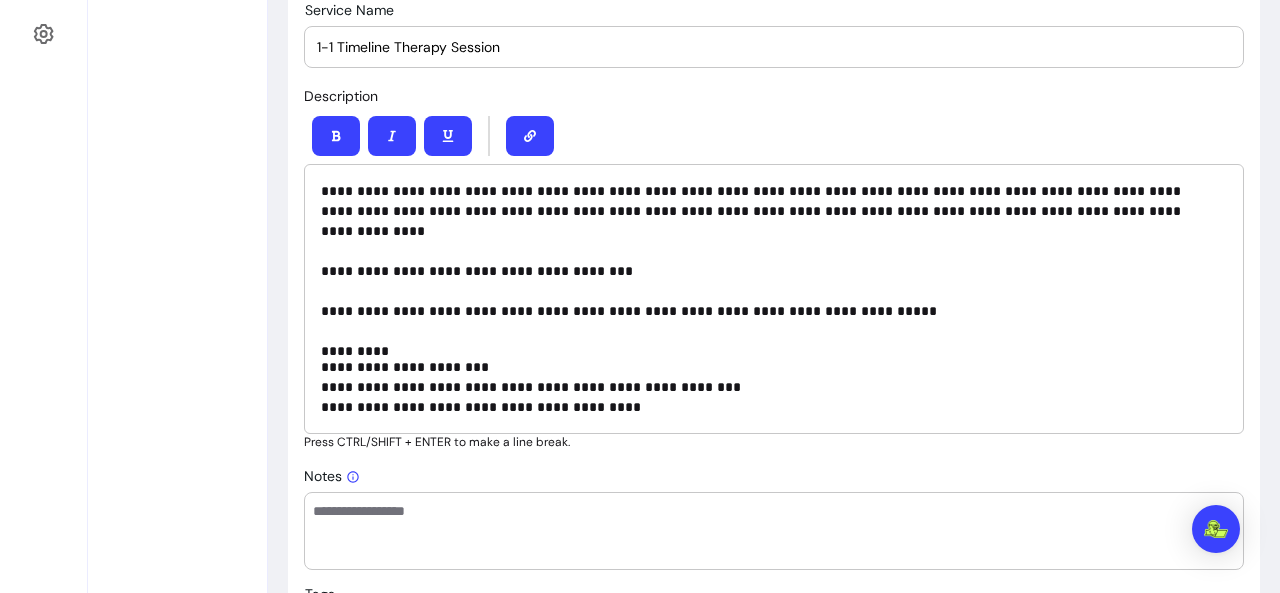 click on "**********" at bounding box center [766, 261] 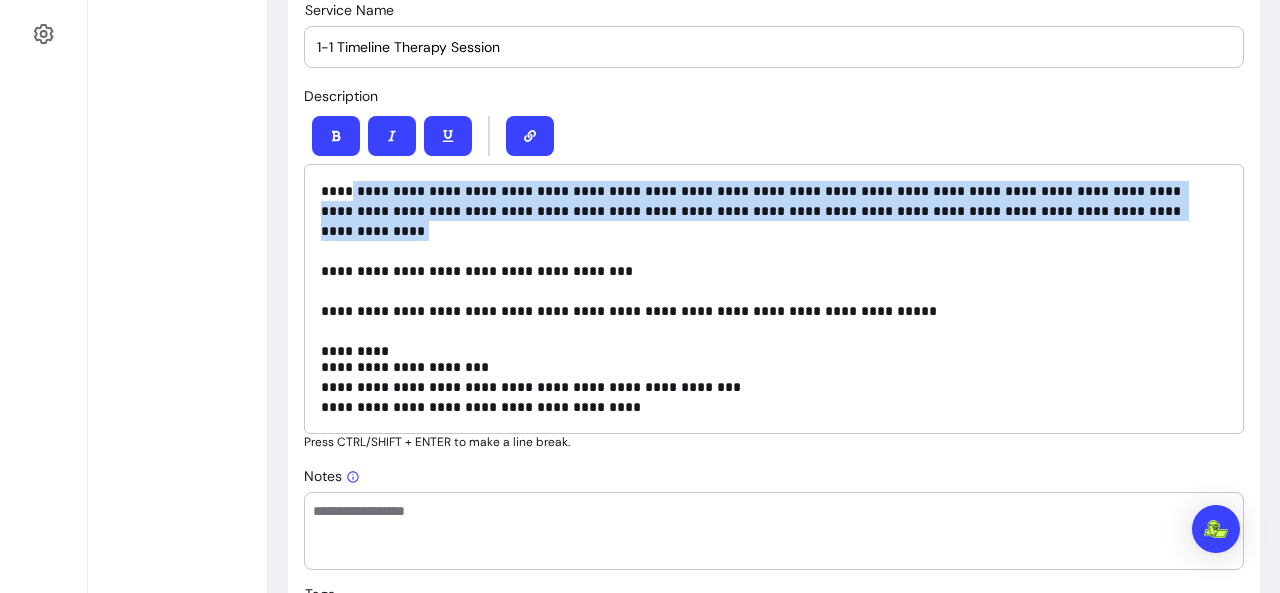 drag, startPoint x: 1092, startPoint y: 210, endPoint x: 350, endPoint y: 189, distance: 742.2971 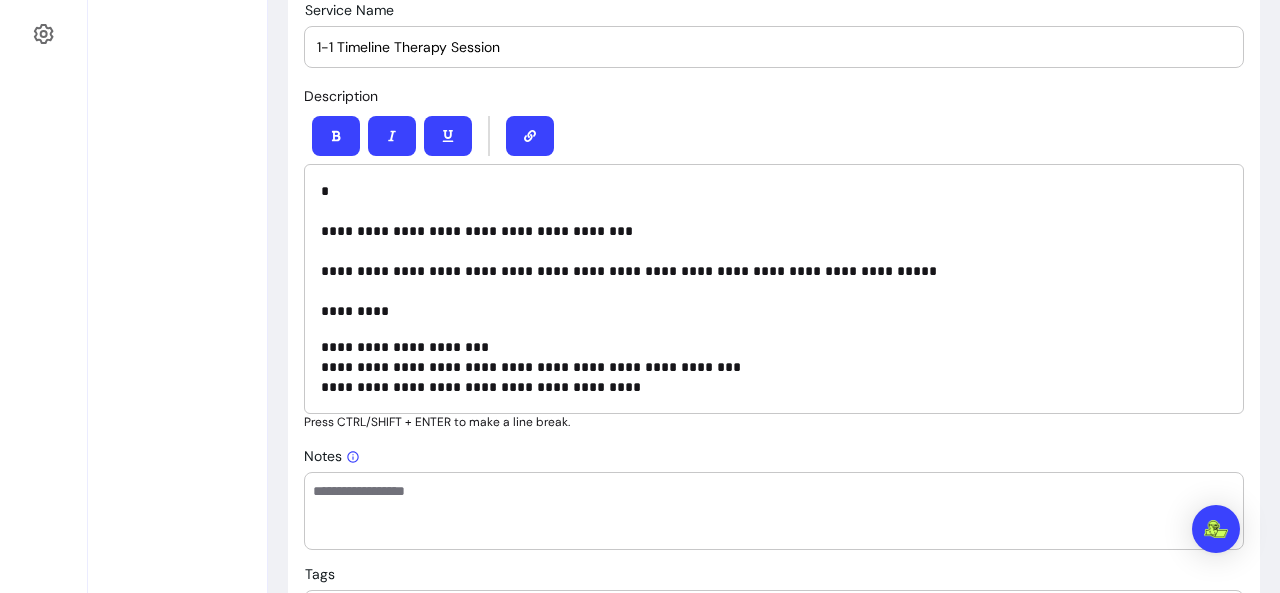 click on "**********" at bounding box center [766, 251] 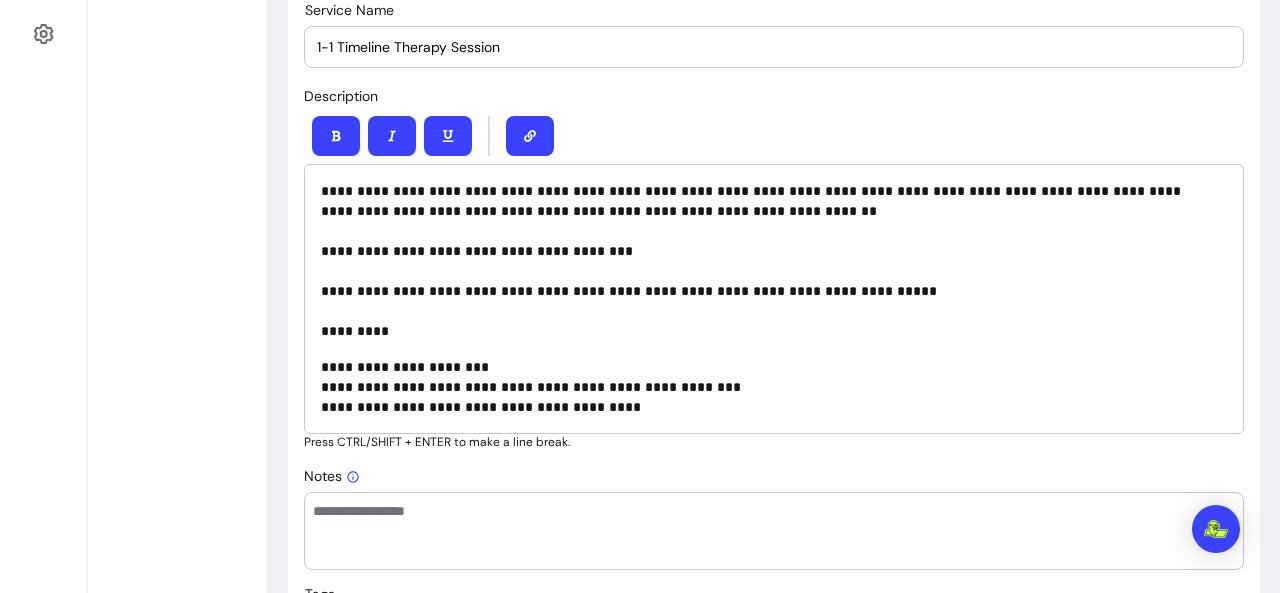 click on "**********" at bounding box center [766, 261] 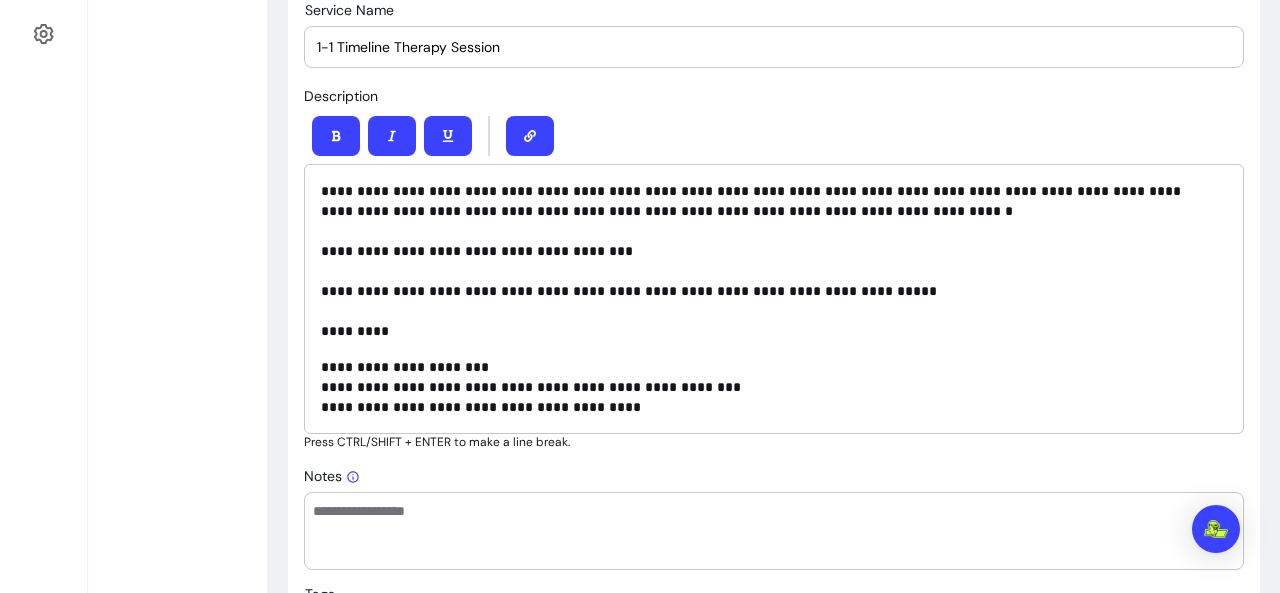 click on "**********" at bounding box center [766, 261] 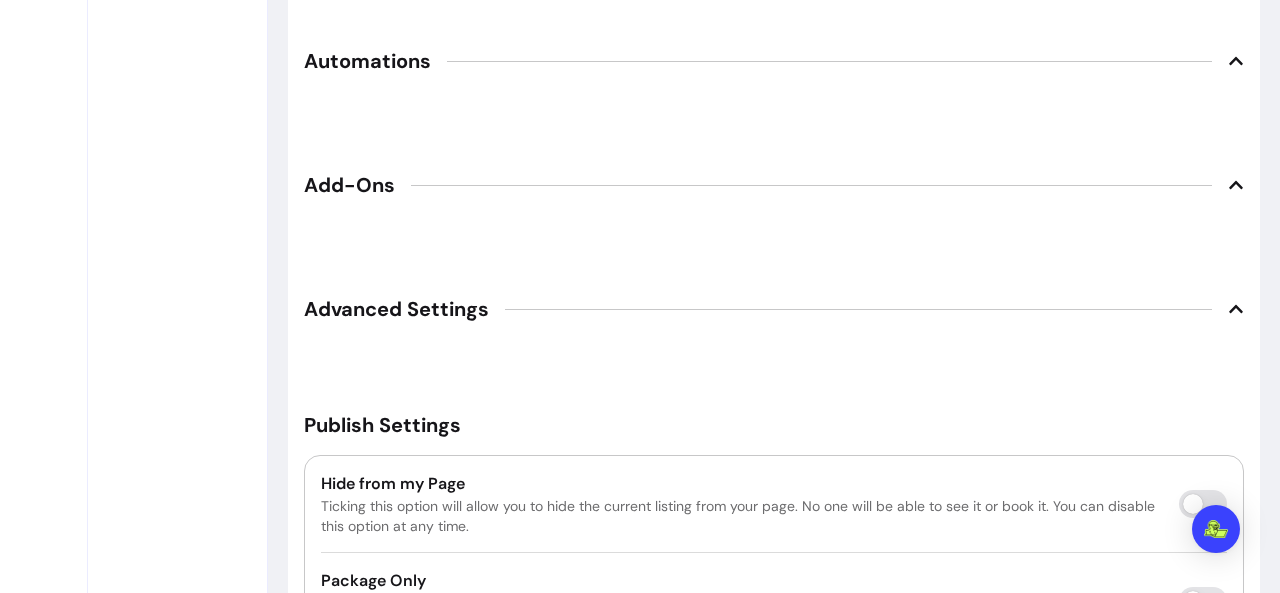 scroll, scrollTop: 3108, scrollLeft: 0, axis: vertical 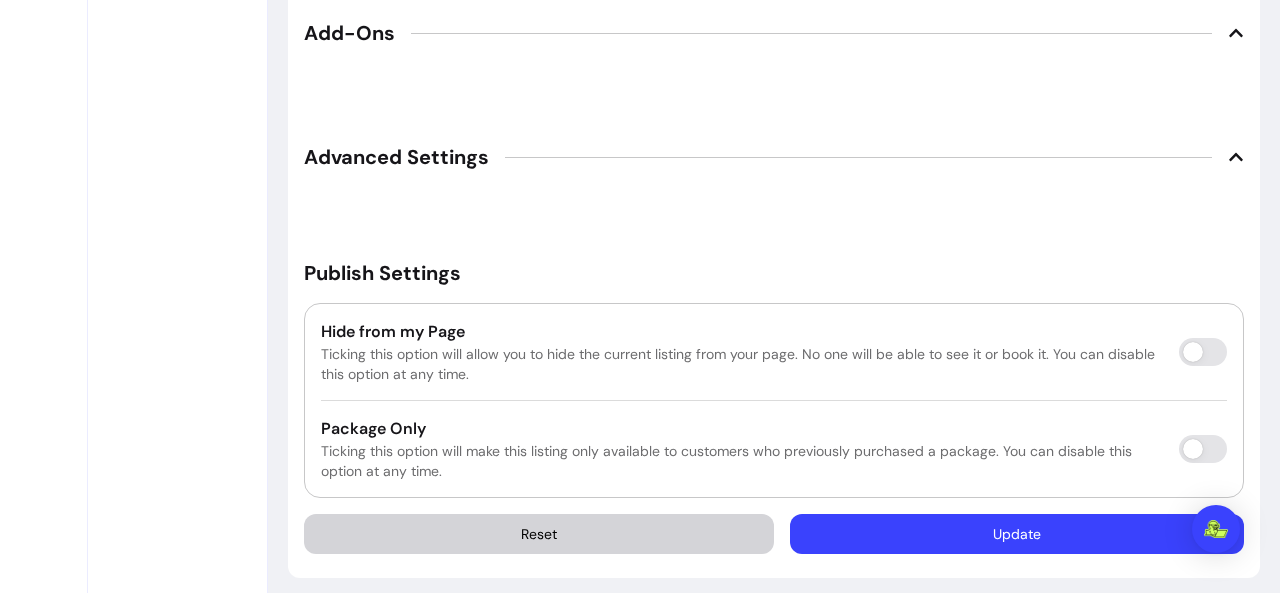 click on "Update" at bounding box center (1017, 534) 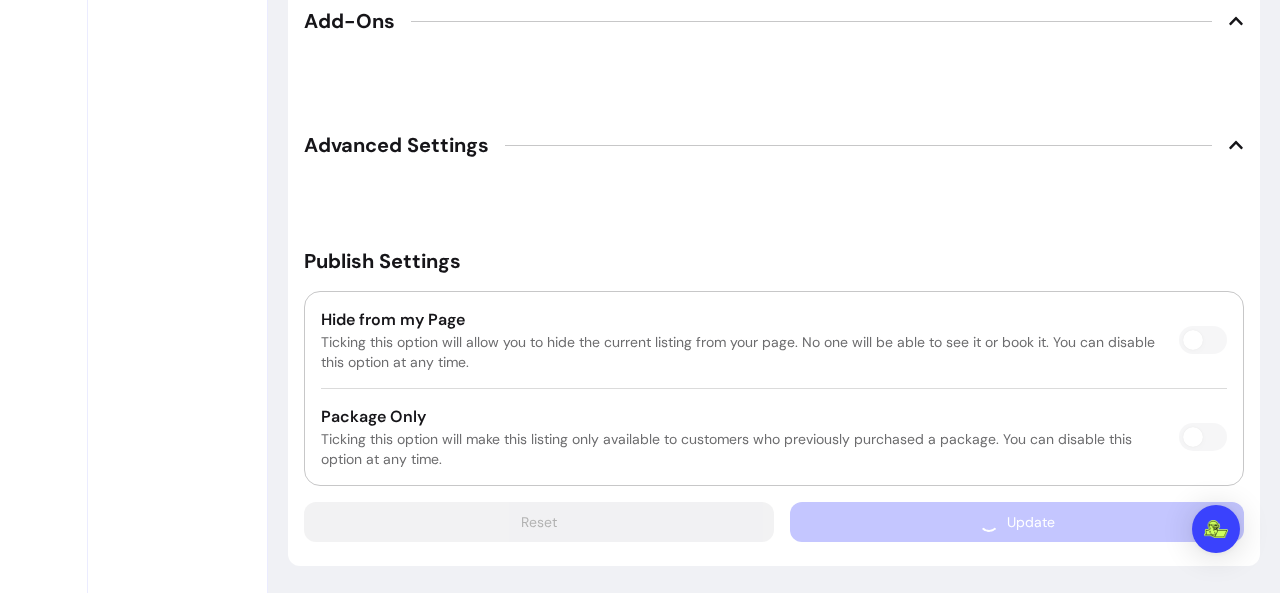scroll, scrollTop: 3096, scrollLeft: 0, axis: vertical 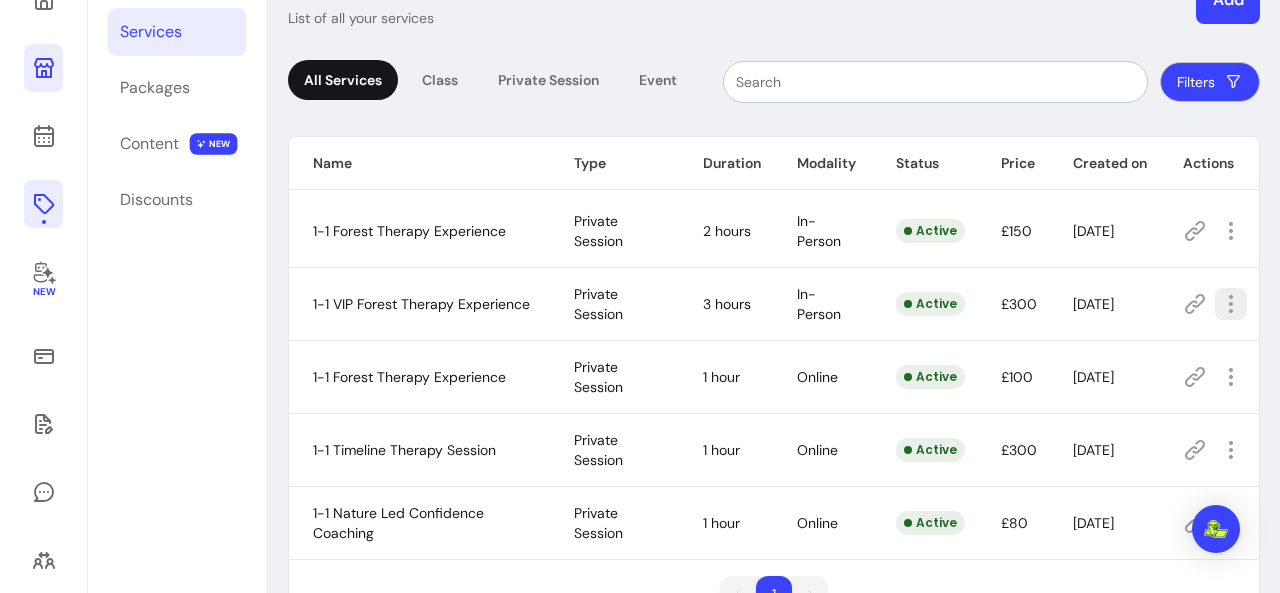 click 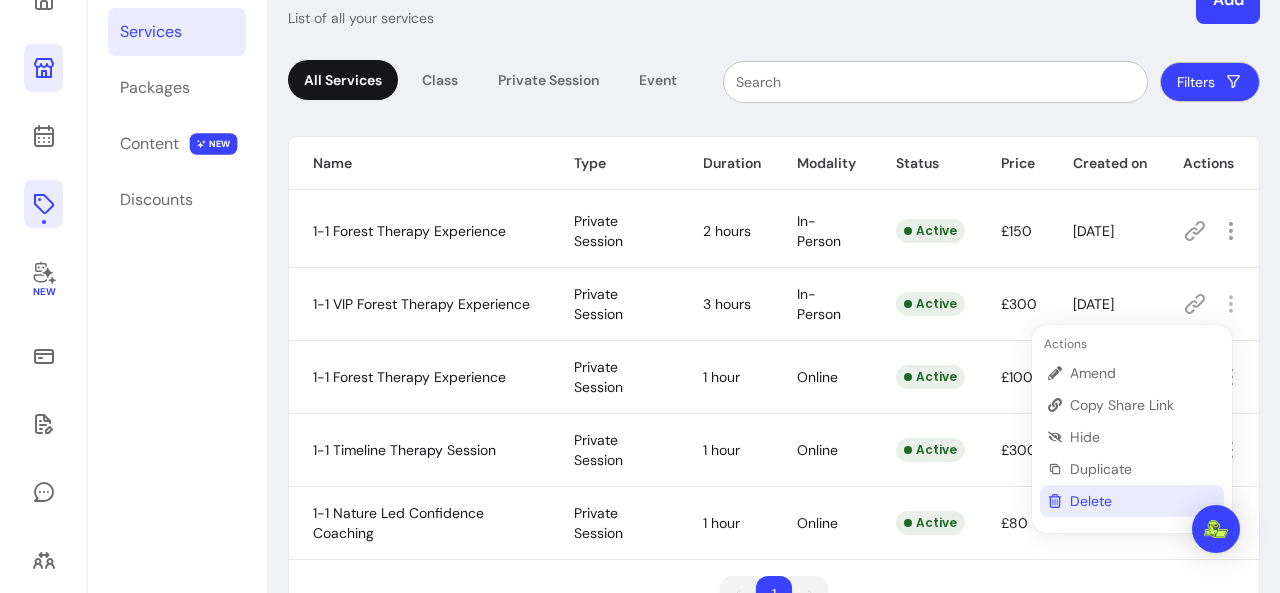 click on "Delete" at bounding box center (1143, 501) 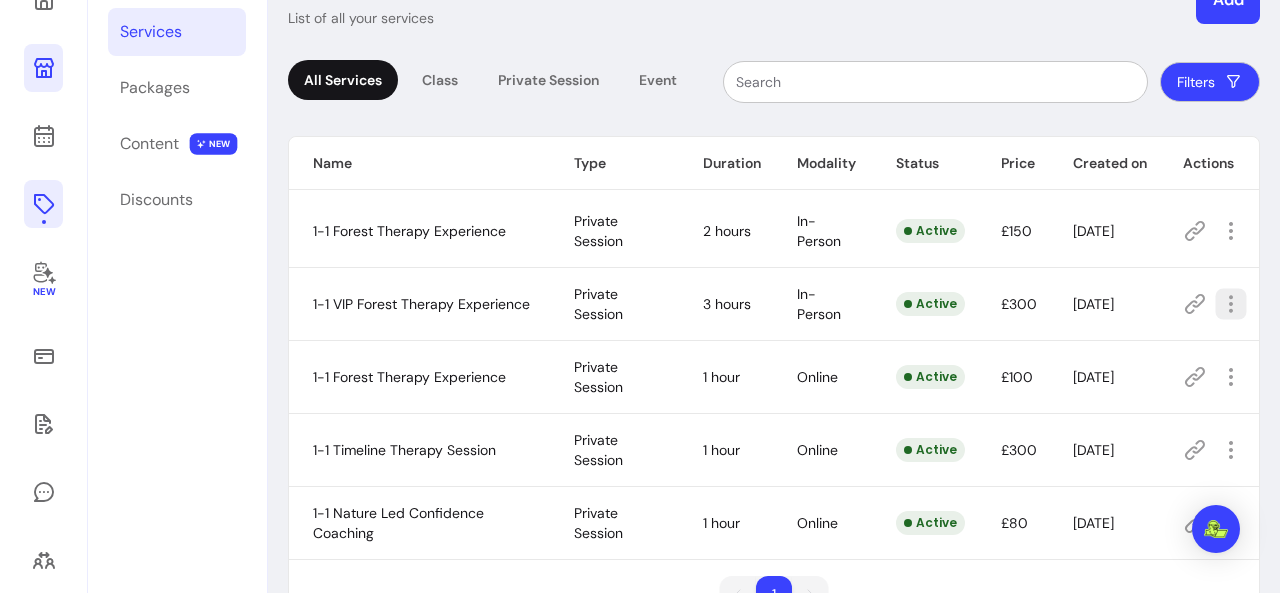click 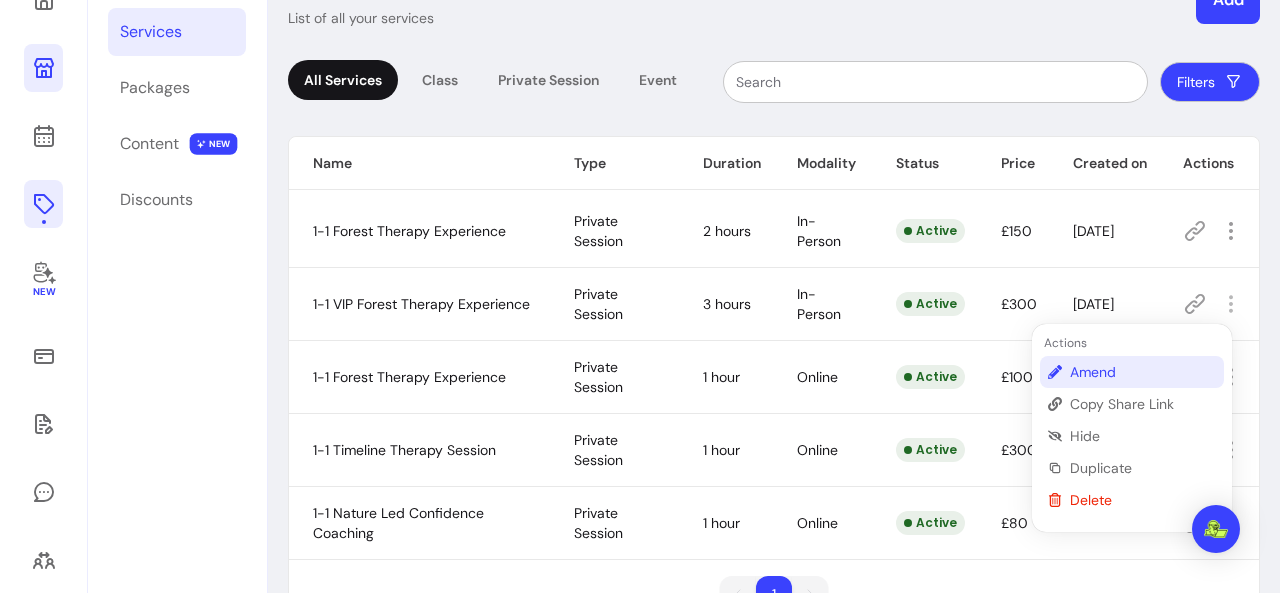click on "Amend" at bounding box center [1143, 372] 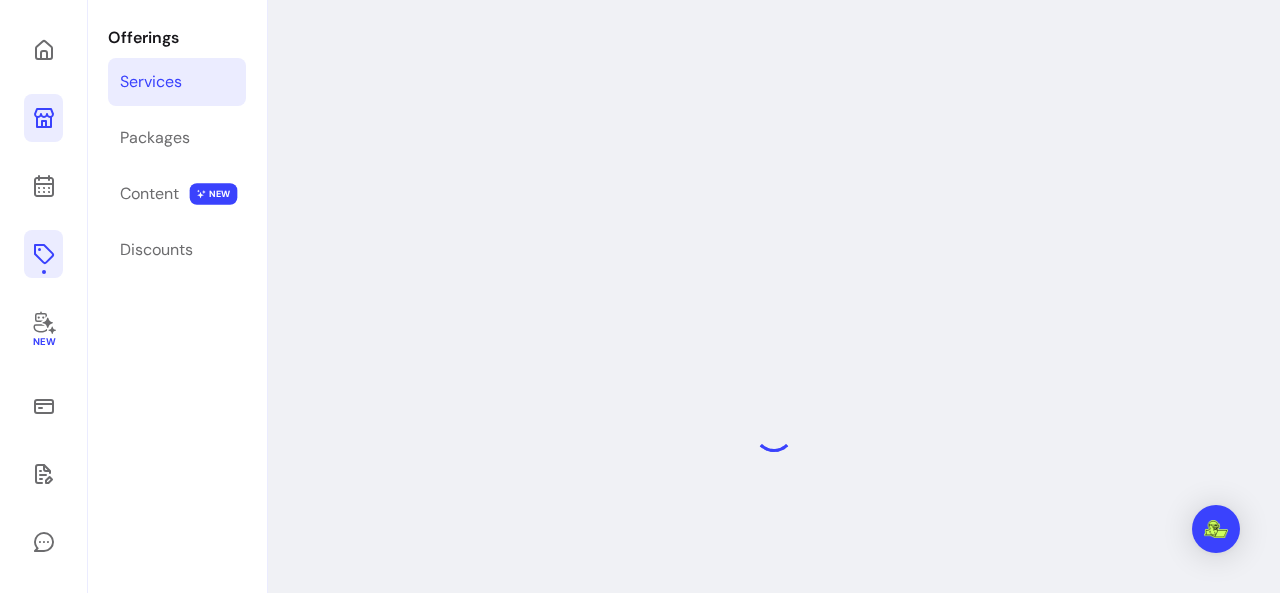 scroll, scrollTop: 96, scrollLeft: 0, axis: vertical 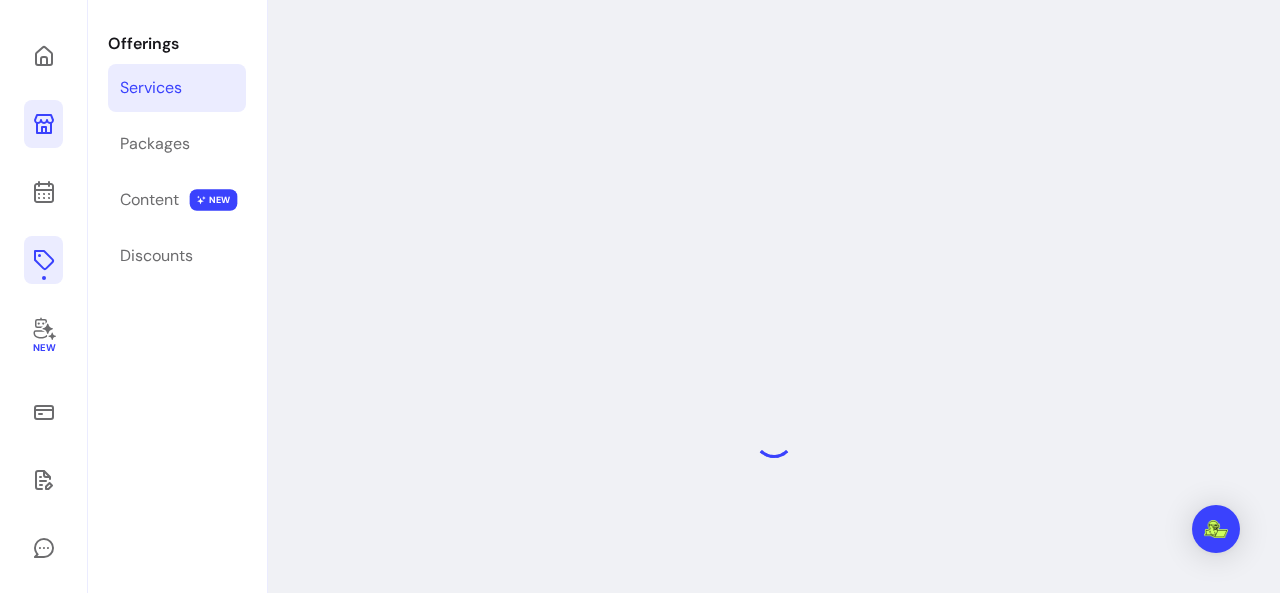 select on "***" 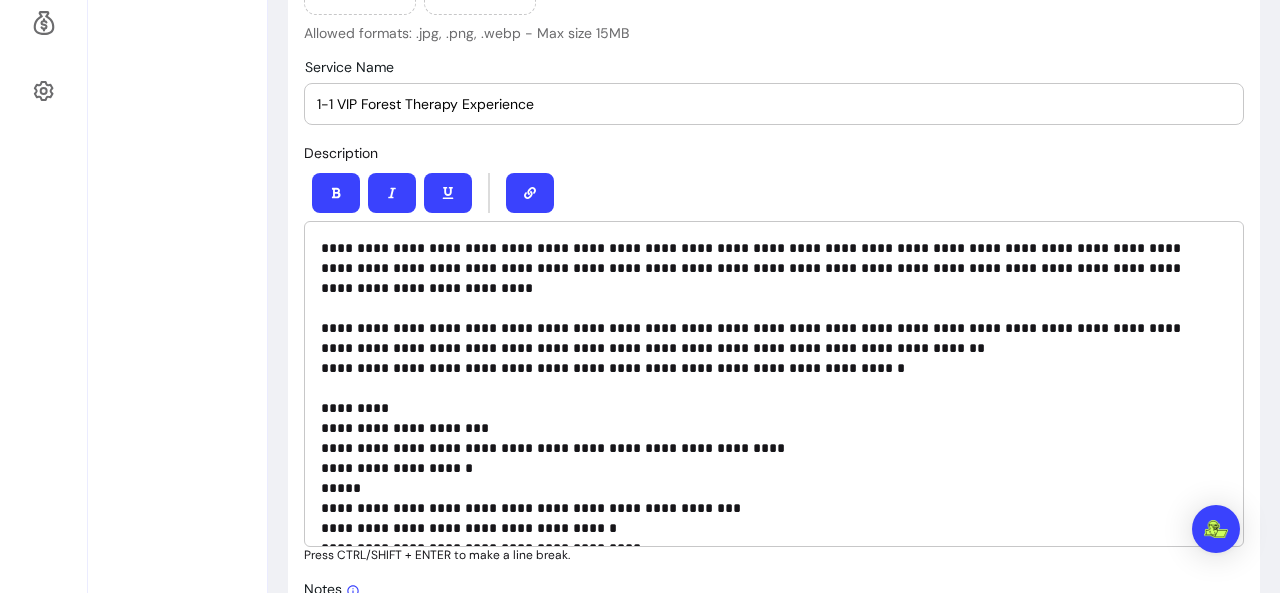 scroll, scrollTop: 844, scrollLeft: 0, axis: vertical 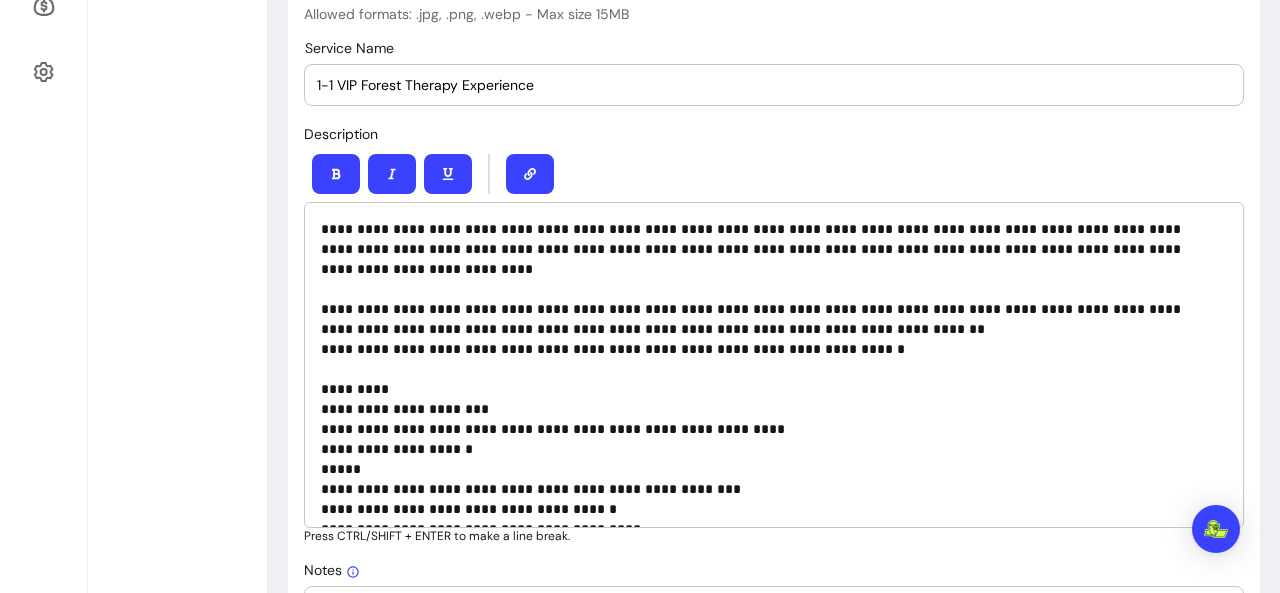 click on "1-1 VIP Forest Therapy Experience" at bounding box center (774, 85) 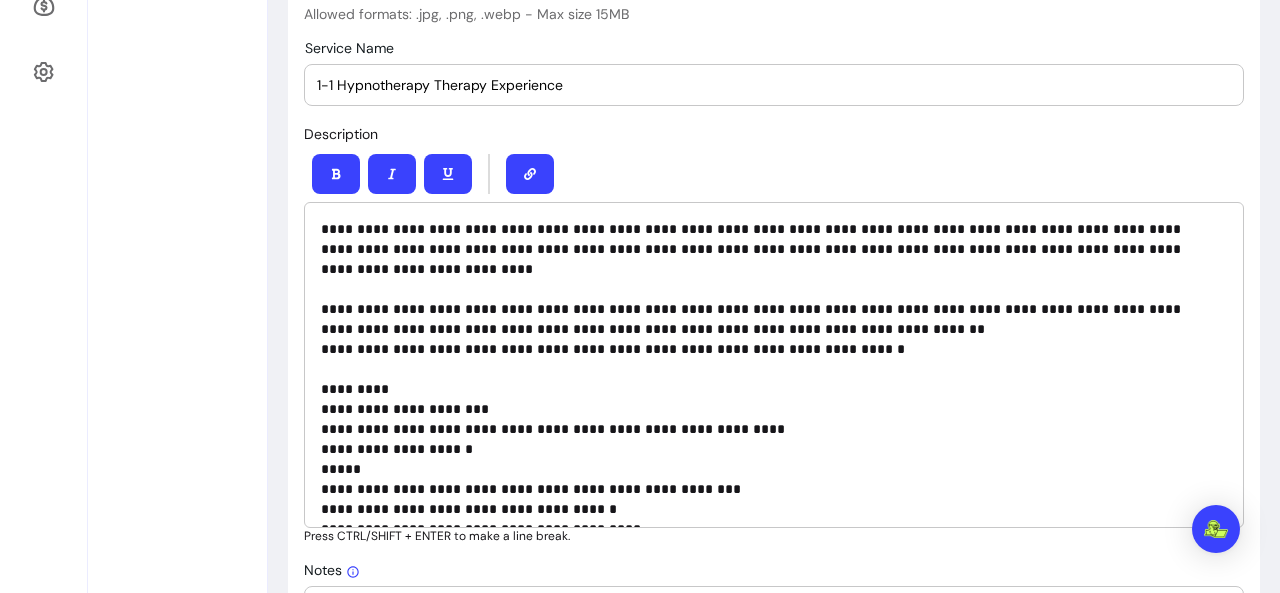 drag, startPoint x: 484, startPoint y: 88, endPoint x: 440, endPoint y: 88, distance: 44 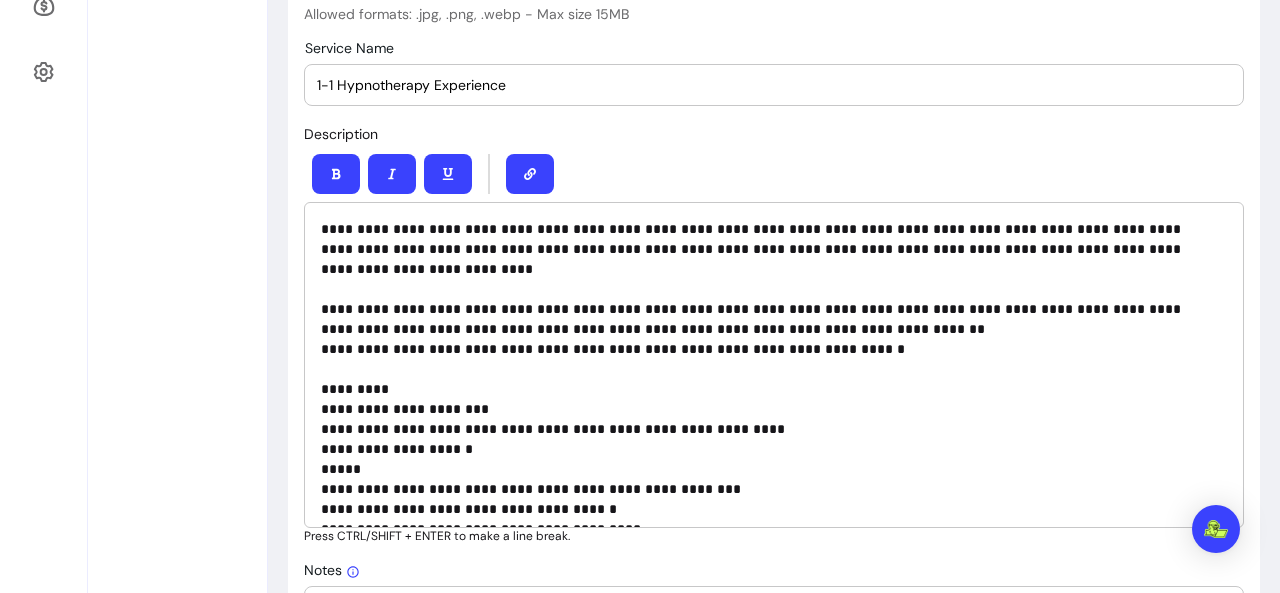 type on "1-1 Hypnotherapy Experience" 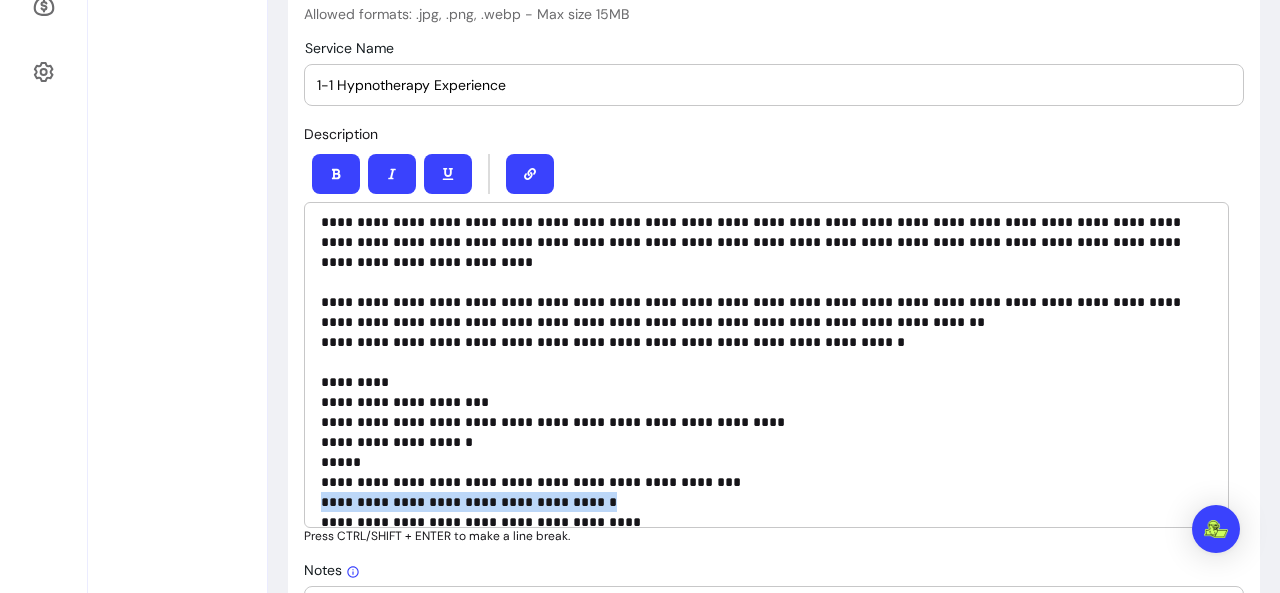 drag, startPoint x: 600, startPoint y: 480, endPoint x: 322, endPoint y: 475, distance: 278.04495 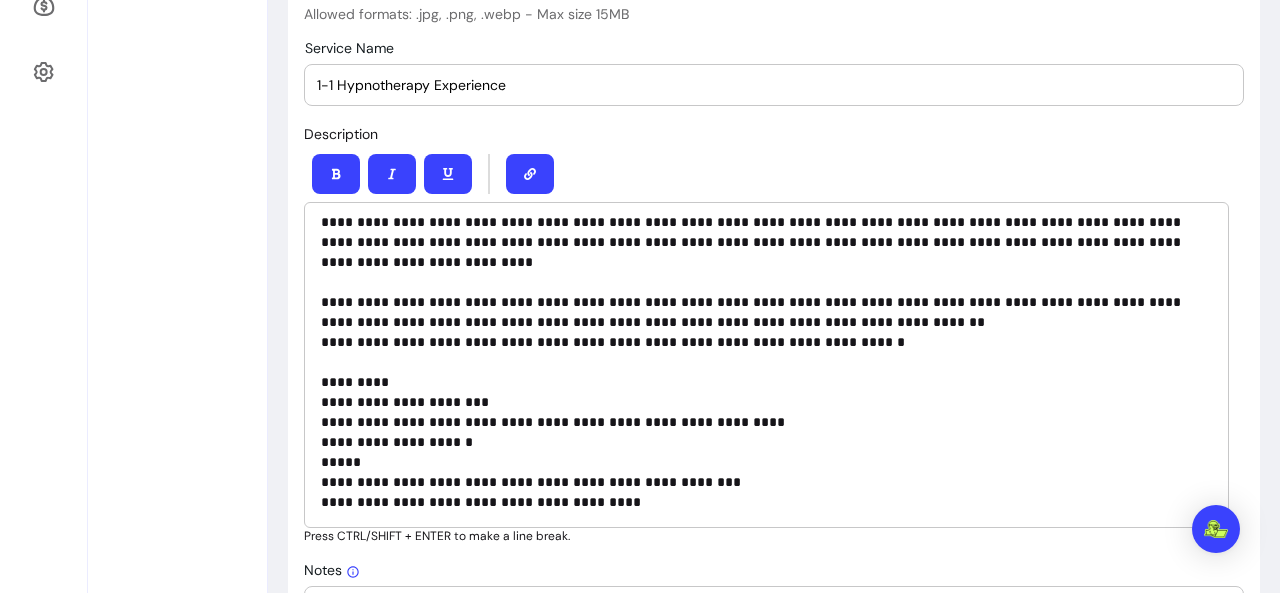 scroll, scrollTop: 0, scrollLeft: 0, axis: both 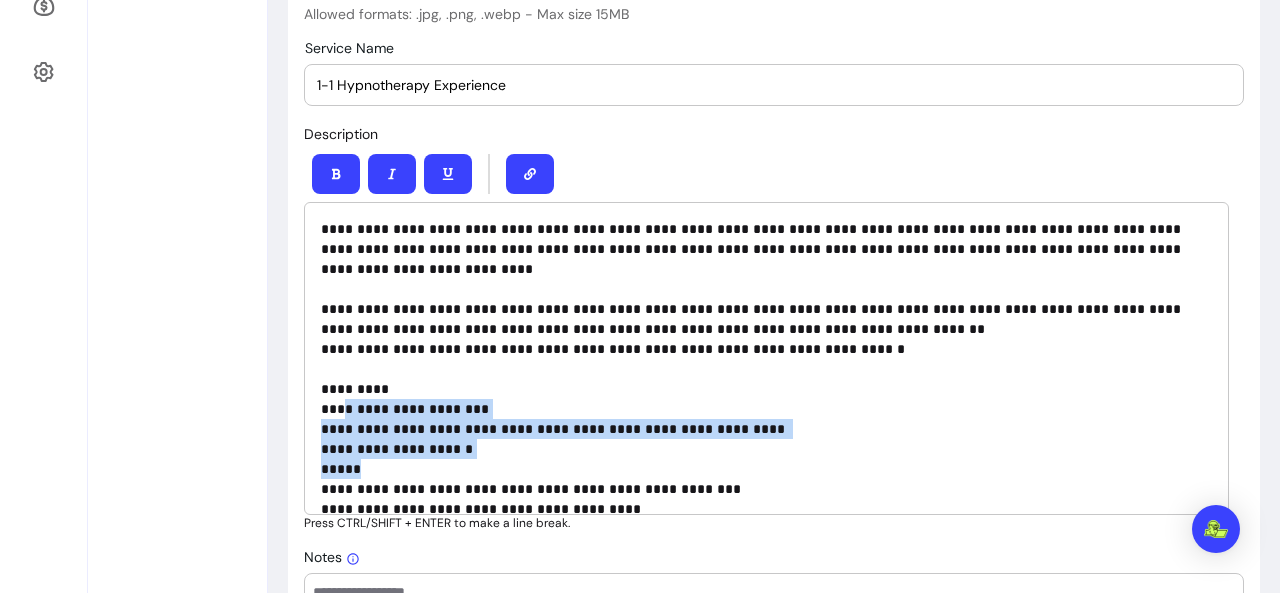 drag, startPoint x: 381, startPoint y: 441, endPoint x: 341, endPoint y: 395, distance: 60.959003 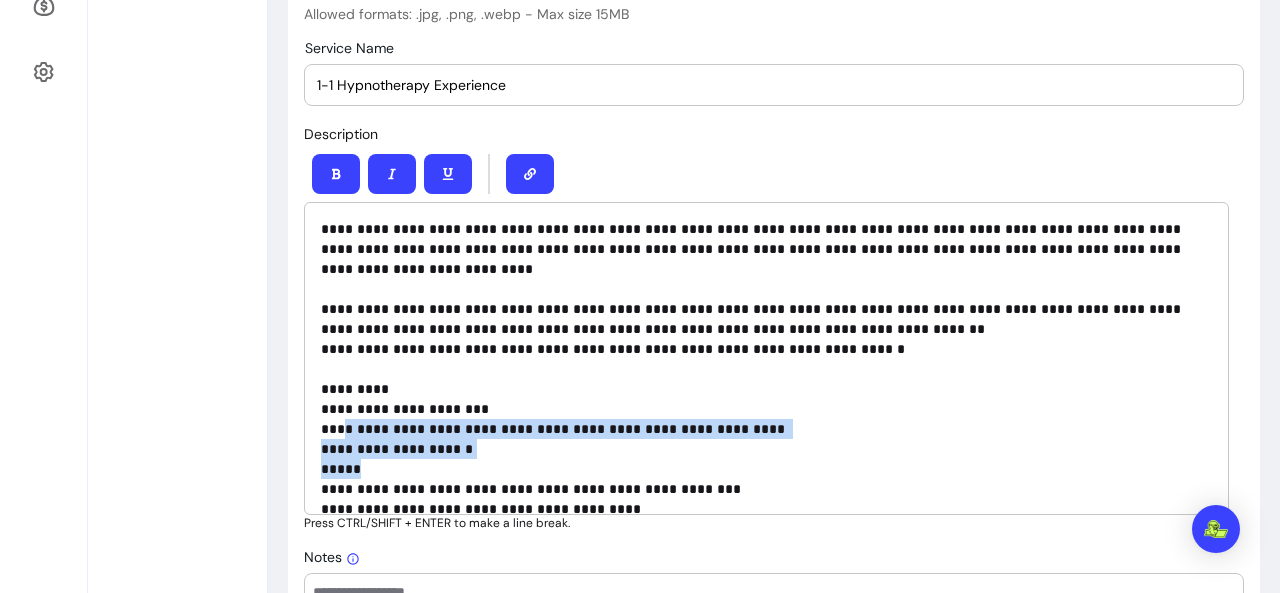 drag, startPoint x: 370, startPoint y: 443, endPoint x: 339, endPoint y: 413, distance: 43.13931 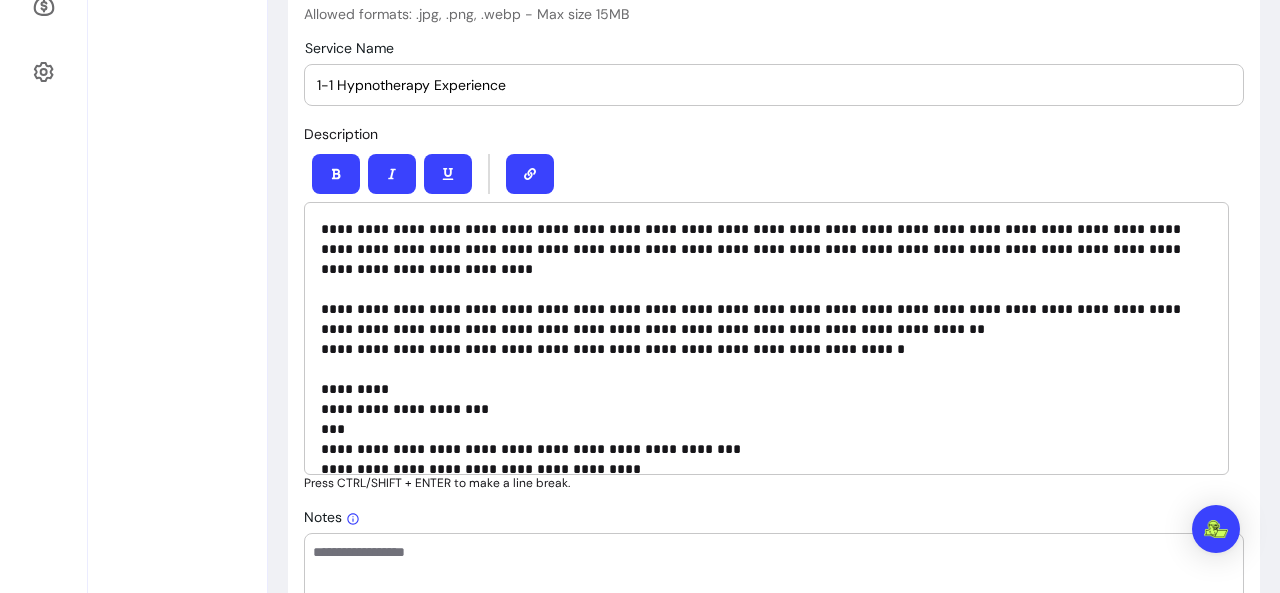 type 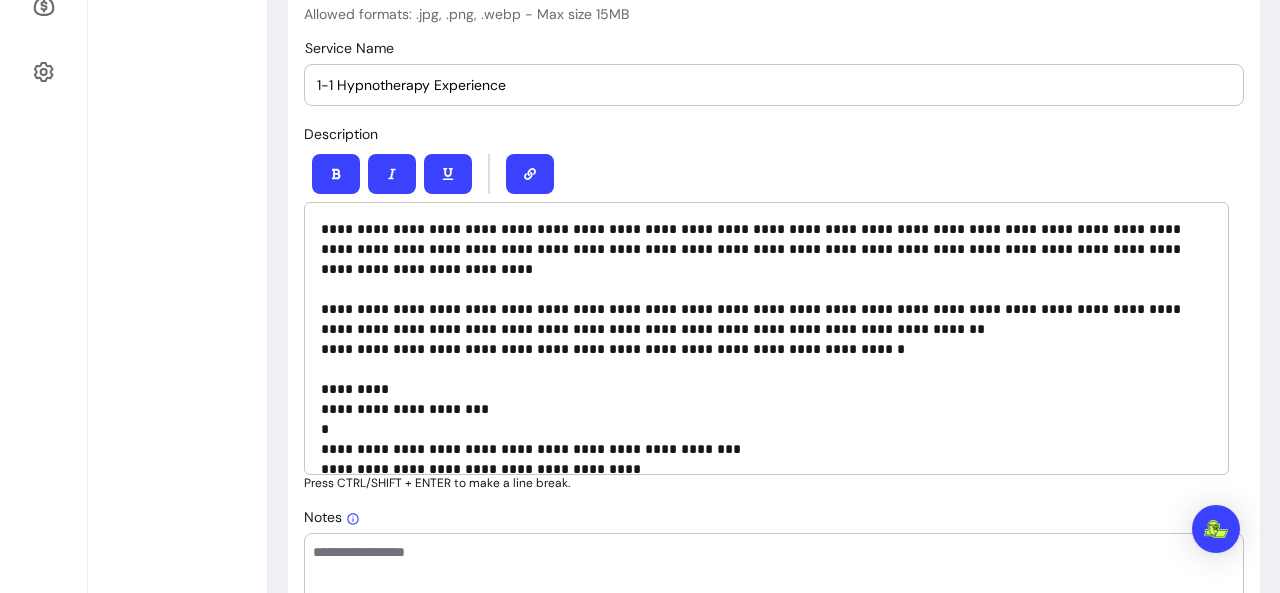 click on "**********" at bounding box center (766, 339) 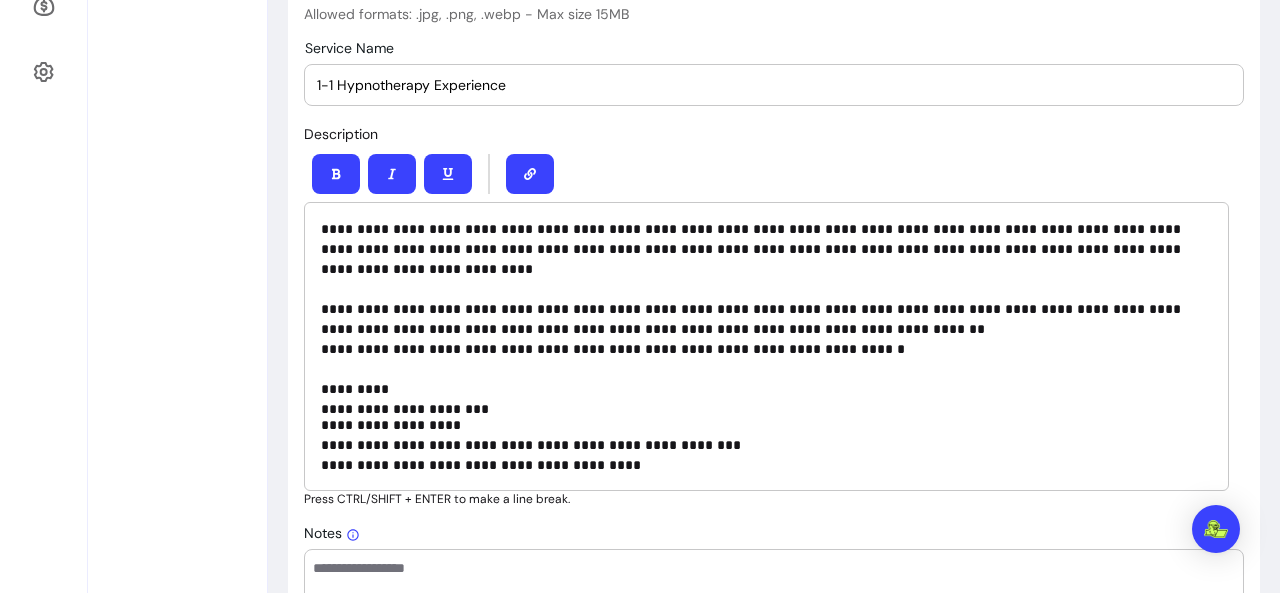 click on "**********" at bounding box center (766, 346) 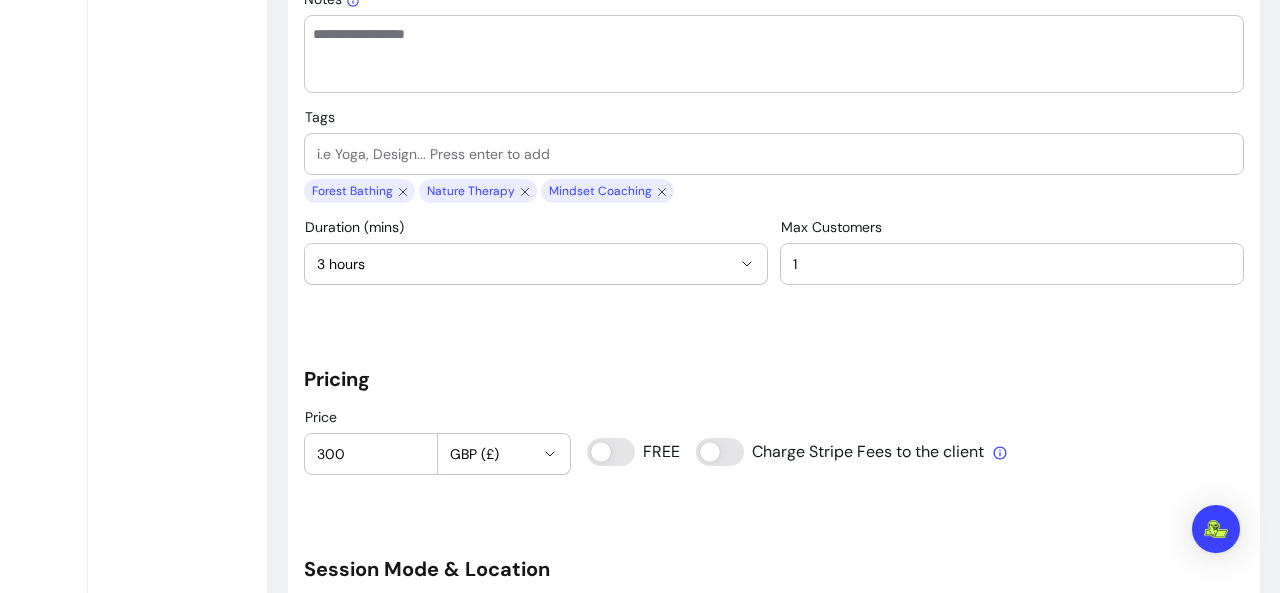 scroll, scrollTop: 1383, scrollLeft: 0, axis: vertical 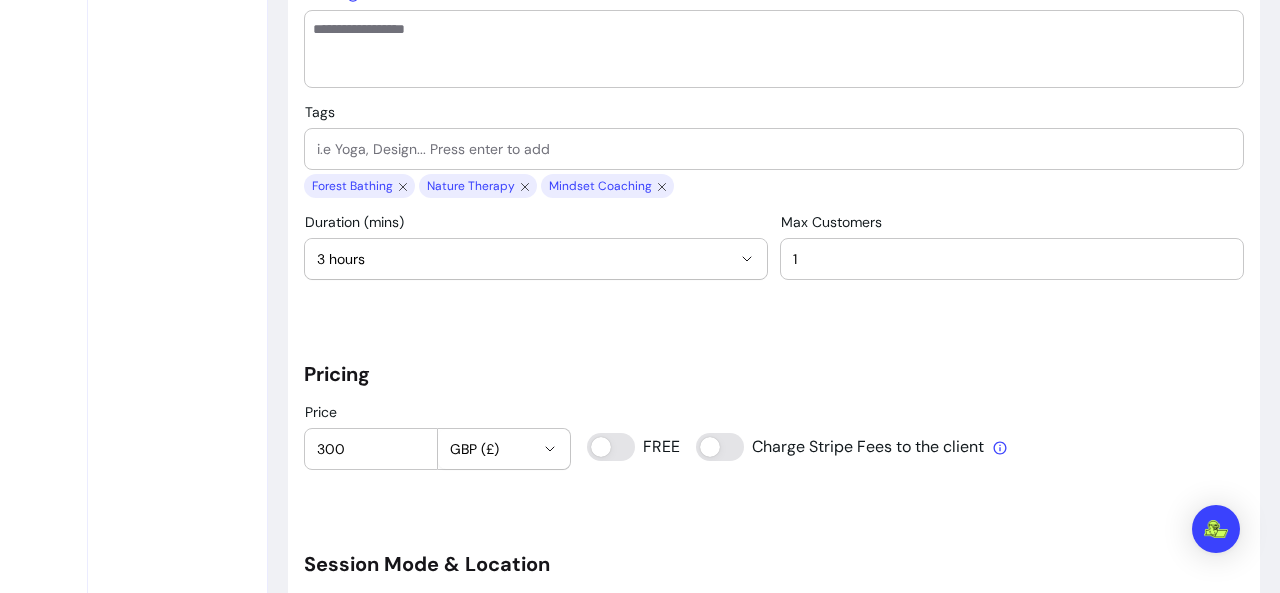 click 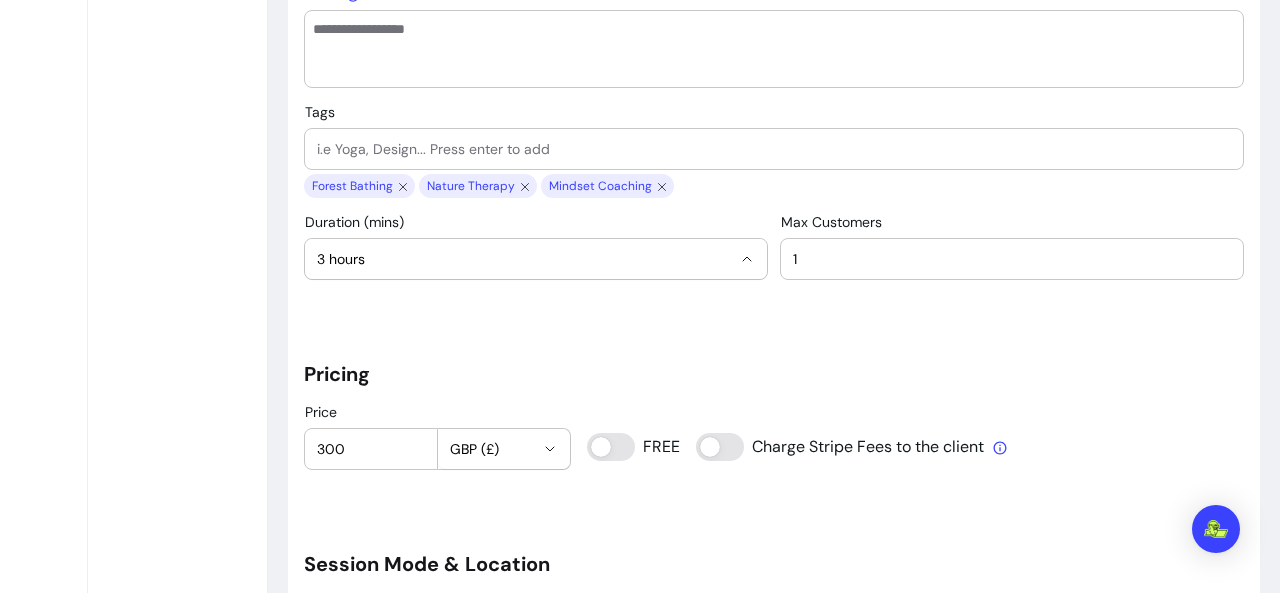 scroll, scrollTop: 427, scrollLeft: 0, axis: vertical 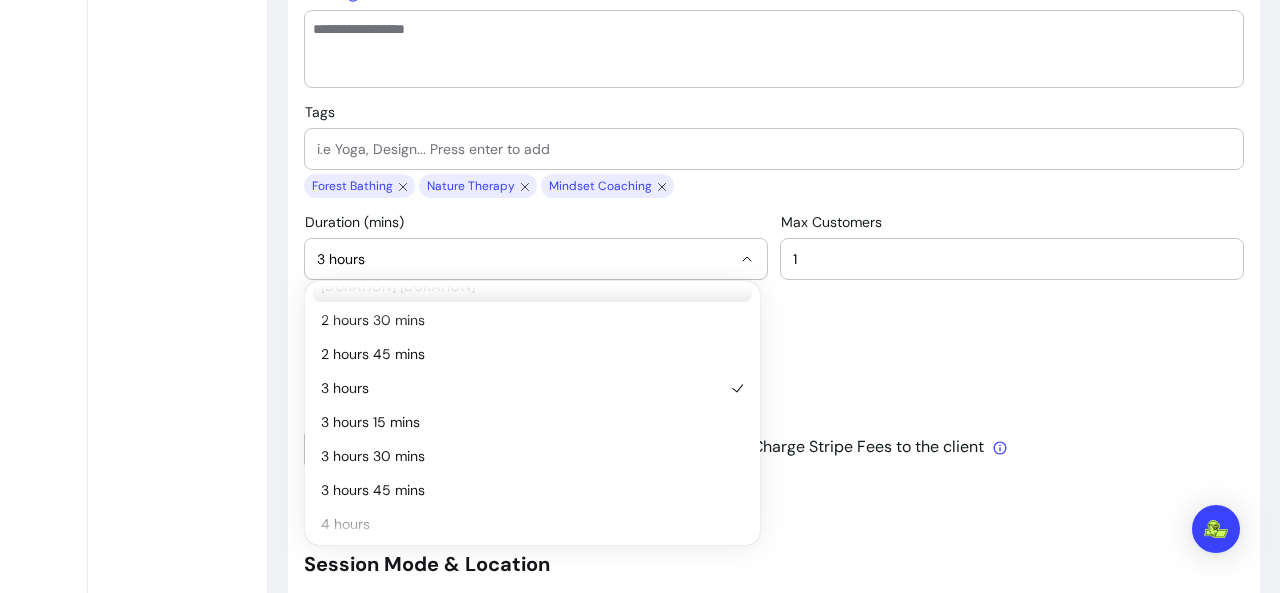 click on "3 hours" at bounding box center [524, 259] 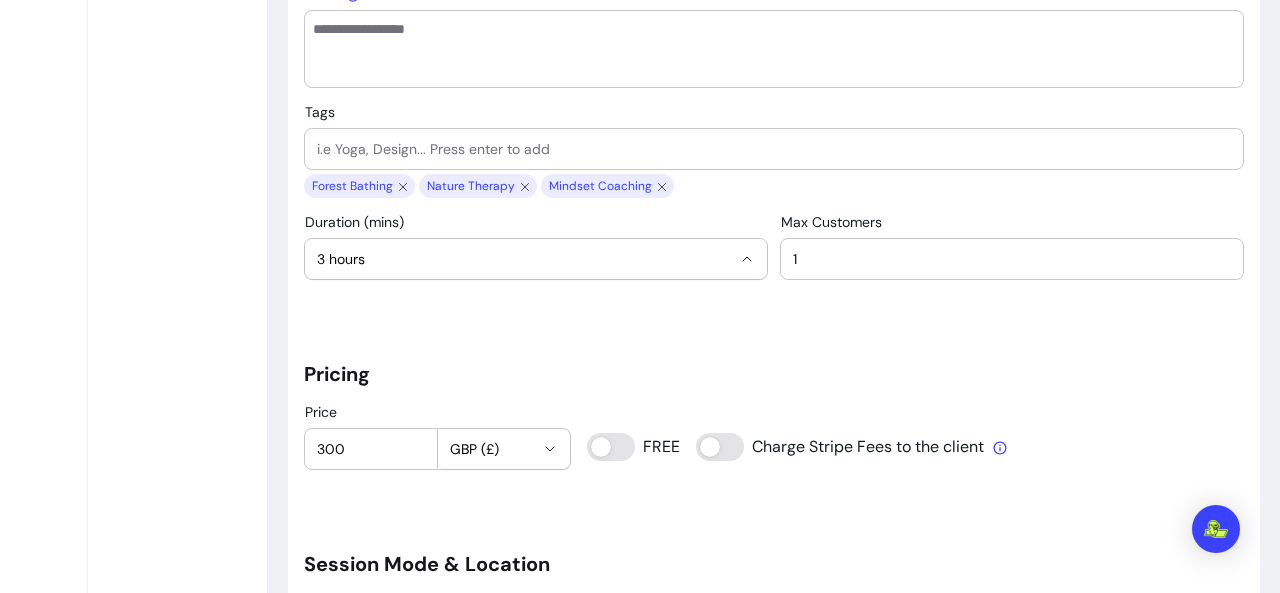 scroll, scrollTop: 402, scrollLeft: 0, axis: vertical 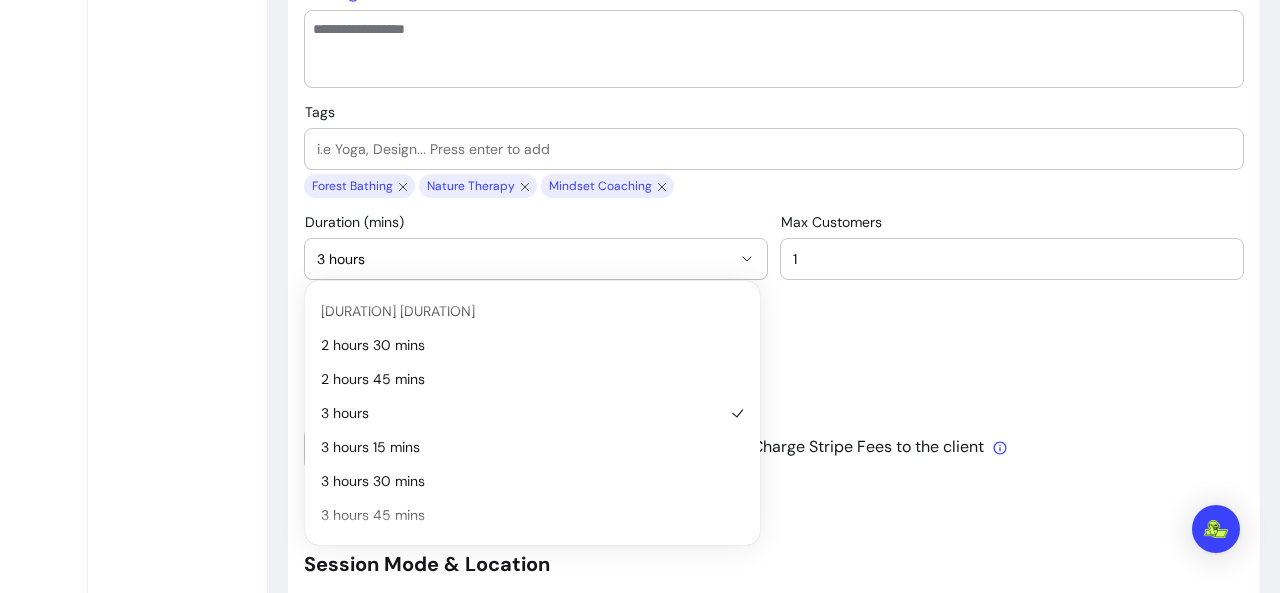 click on "3 hours" at bounding box center (524, 259) 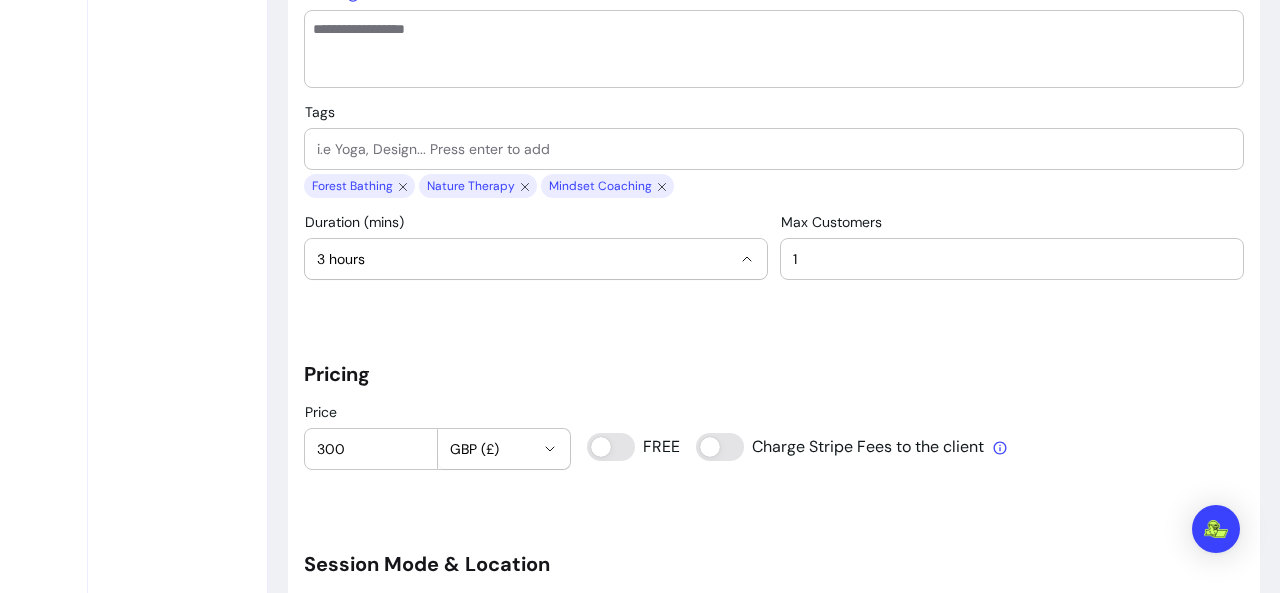 click on "3 hours" at bounding box center (524, 259) 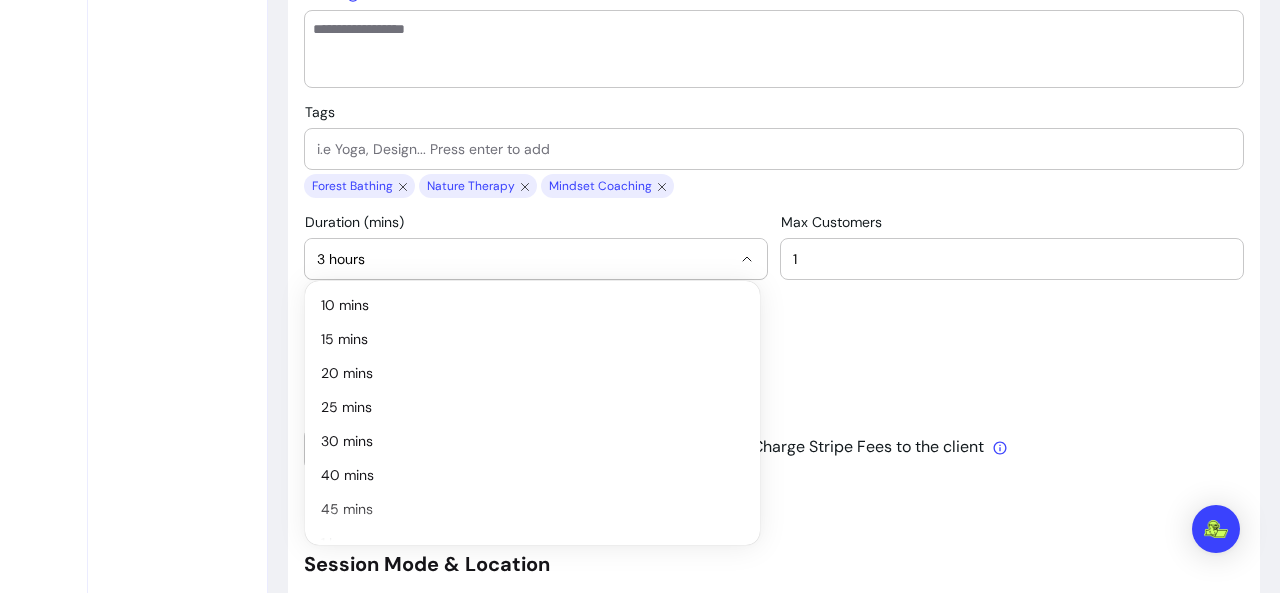 scroll, scrollTop: 150, scrollLeft: 0, axis: vertical 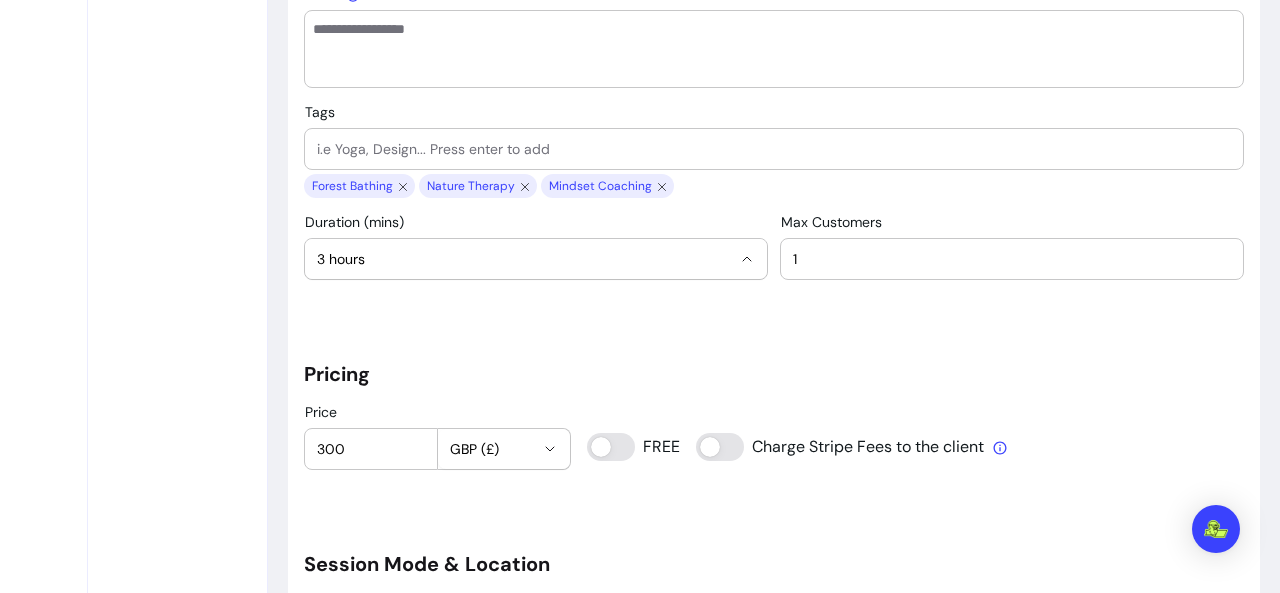 click on "3 hours" at bounding box center (524, 259) 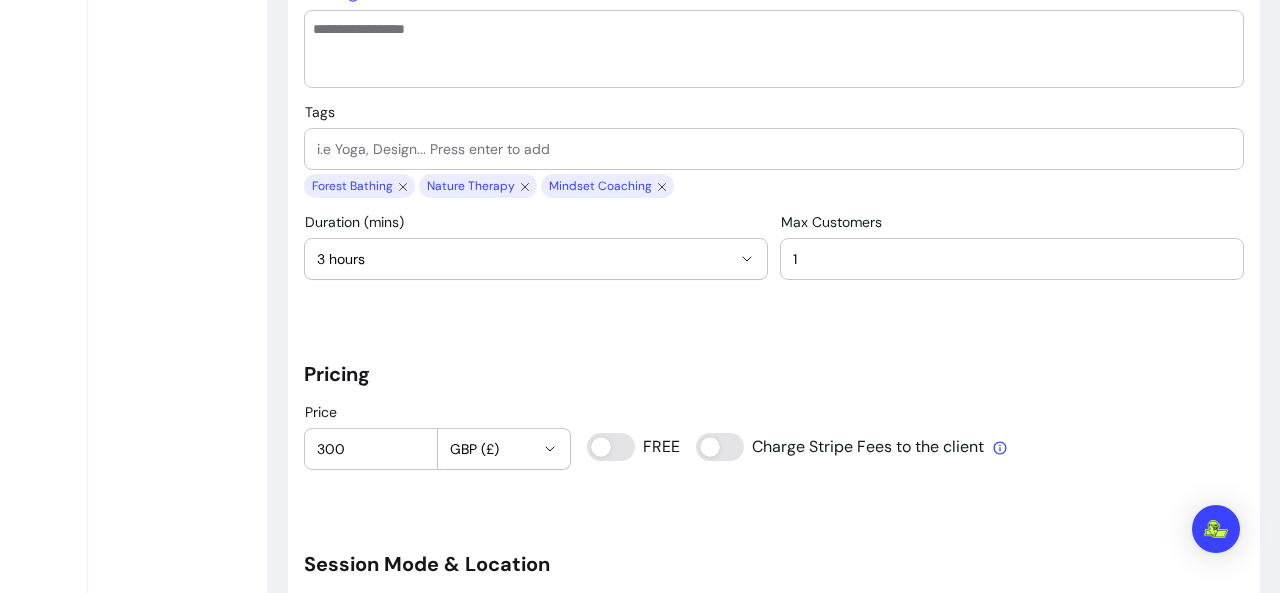 scroll, scrollTop: 0, scrollLeft: 0, axis: both 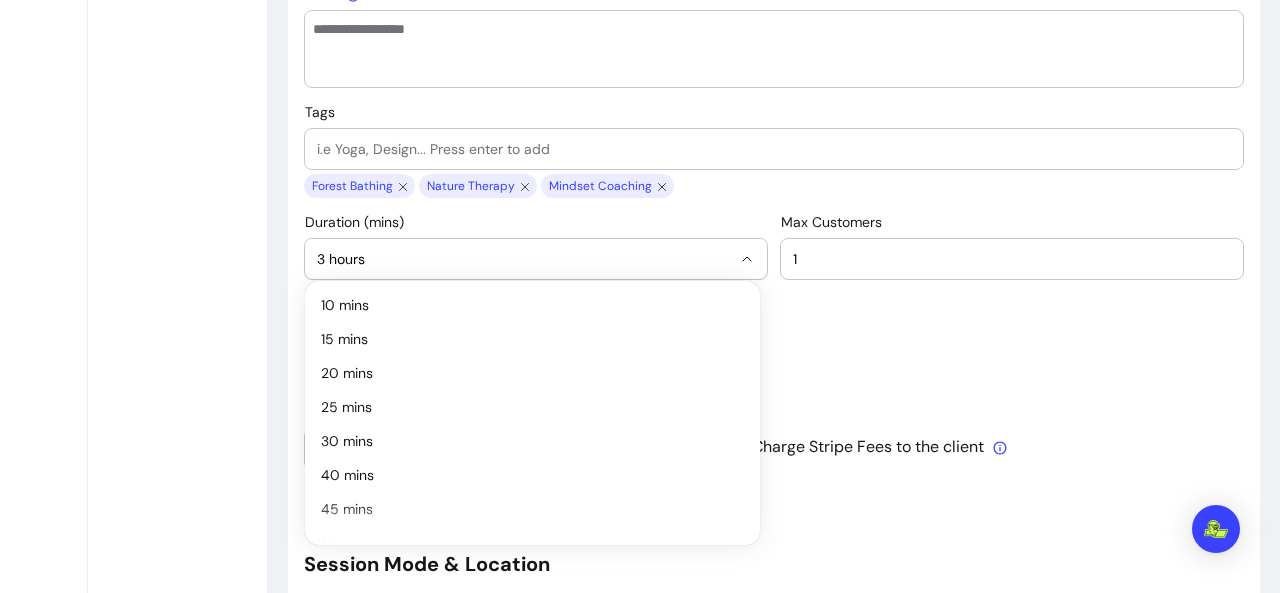 click 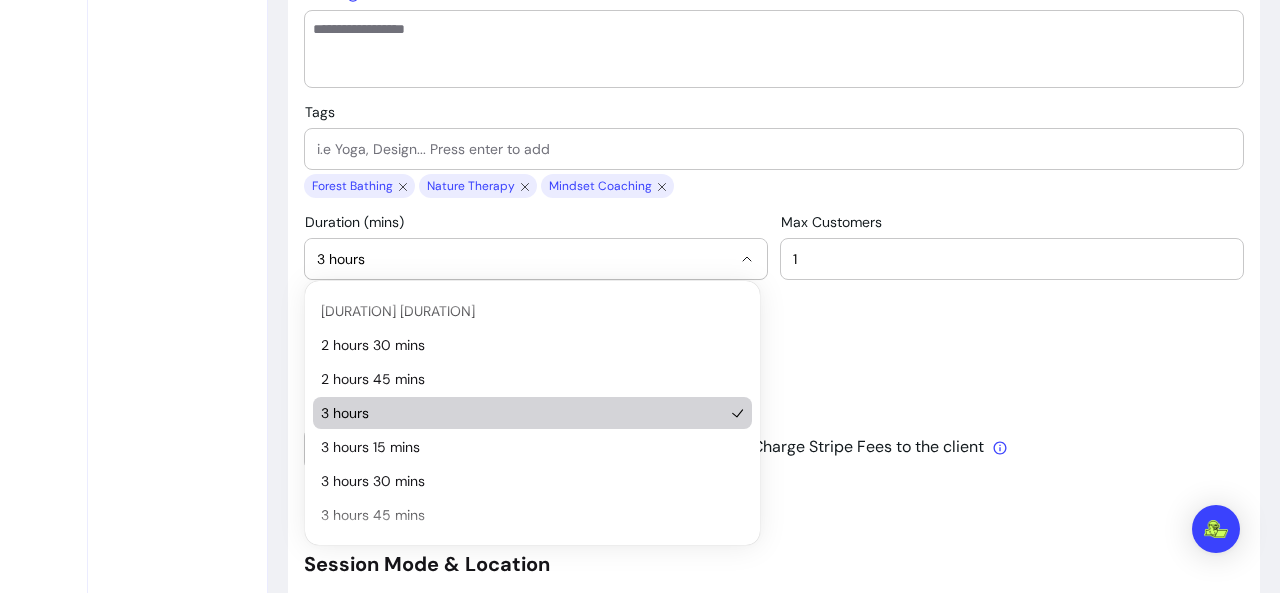scroll, scrollTop: 427, scrollLeft: 0, axis: vertical 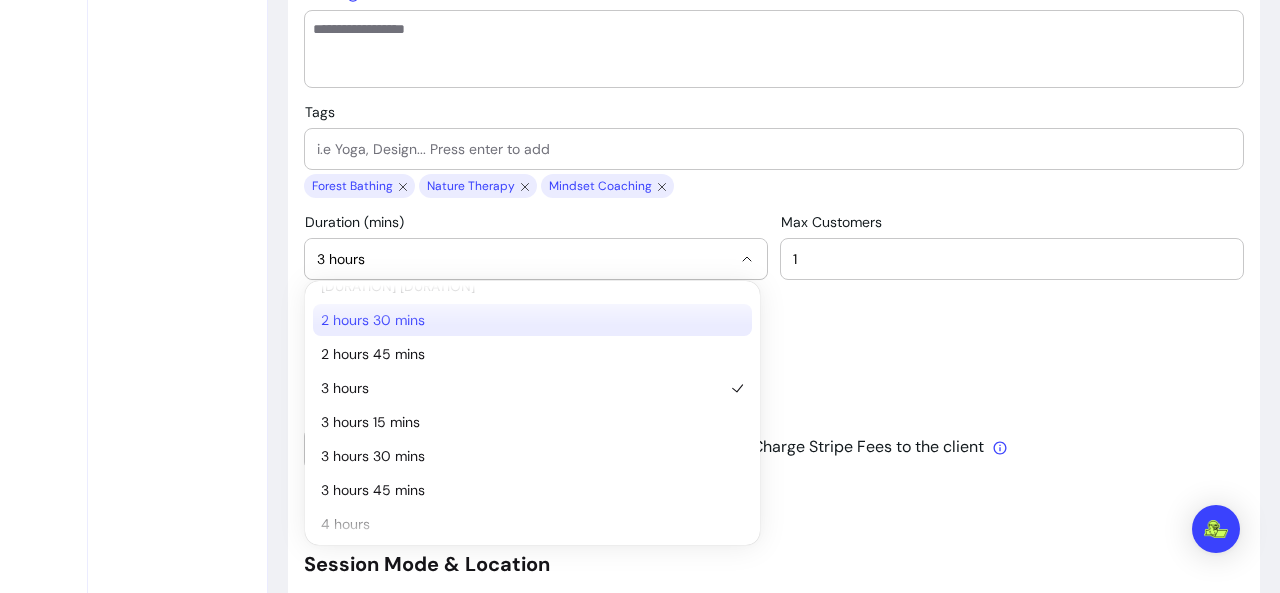 type 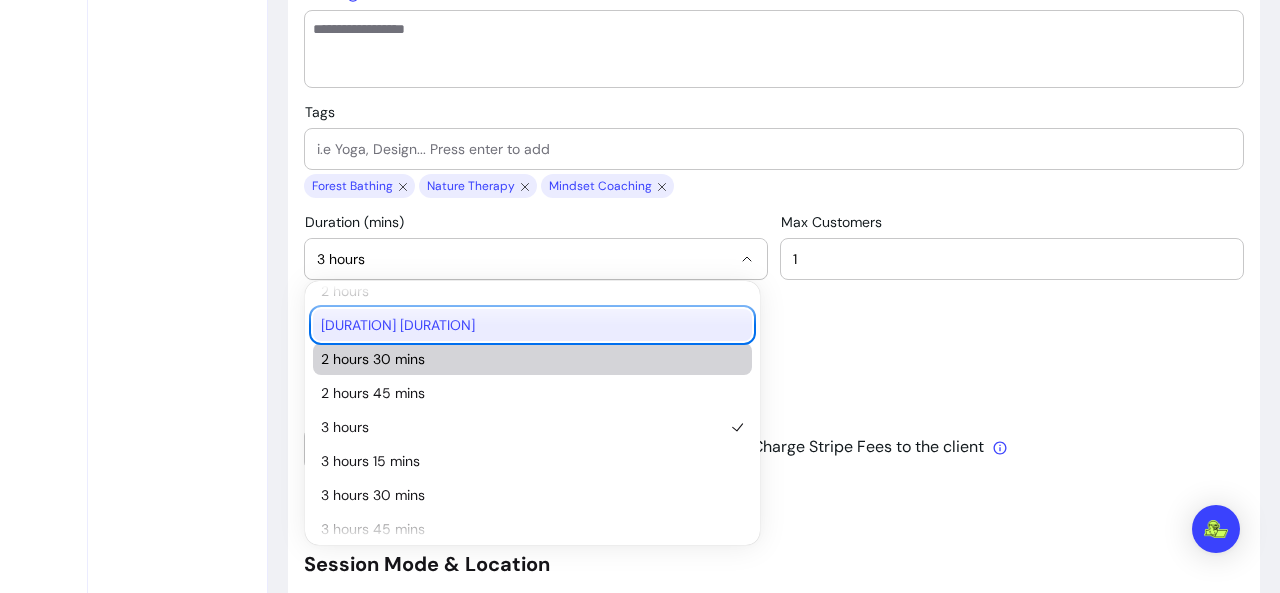 type 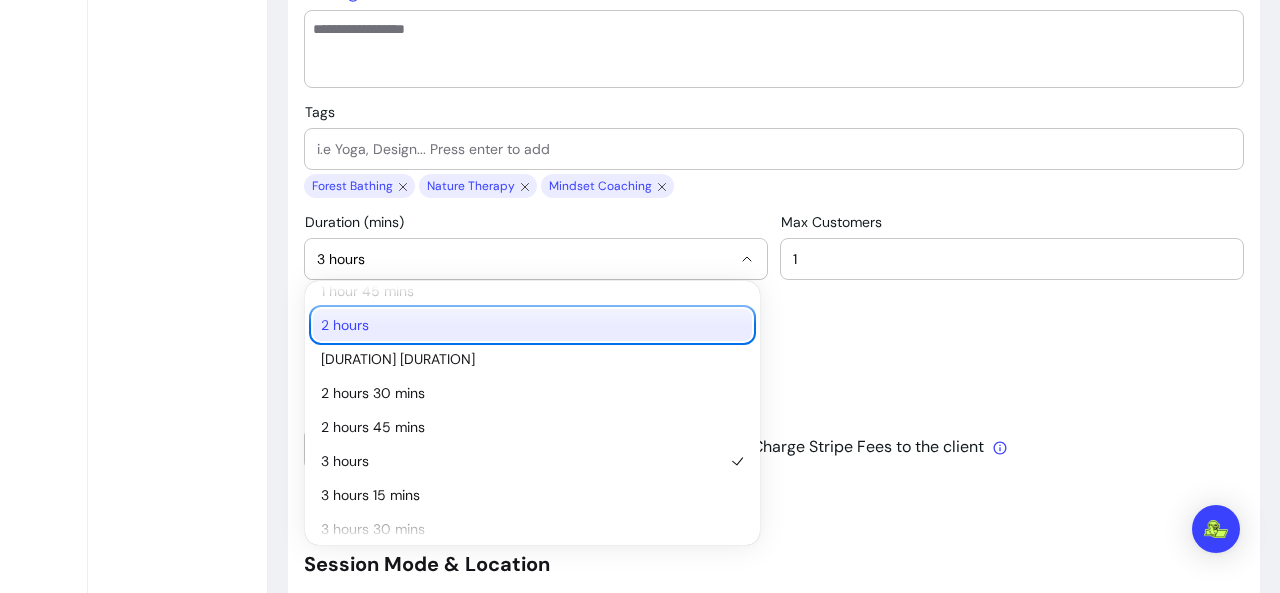 type 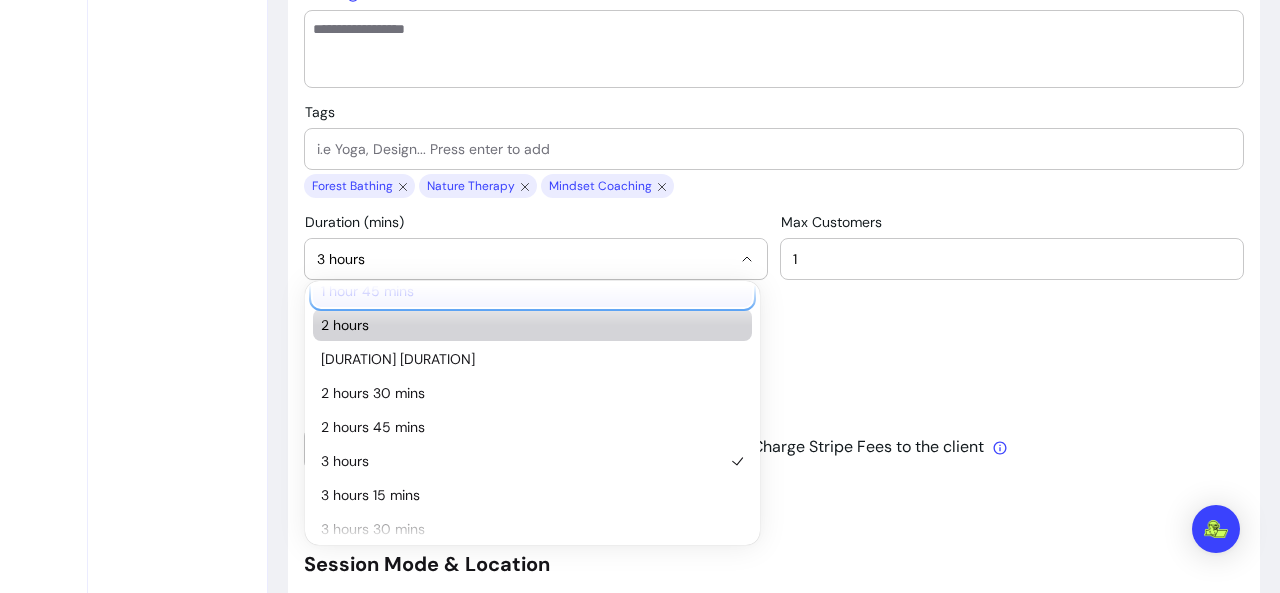 type 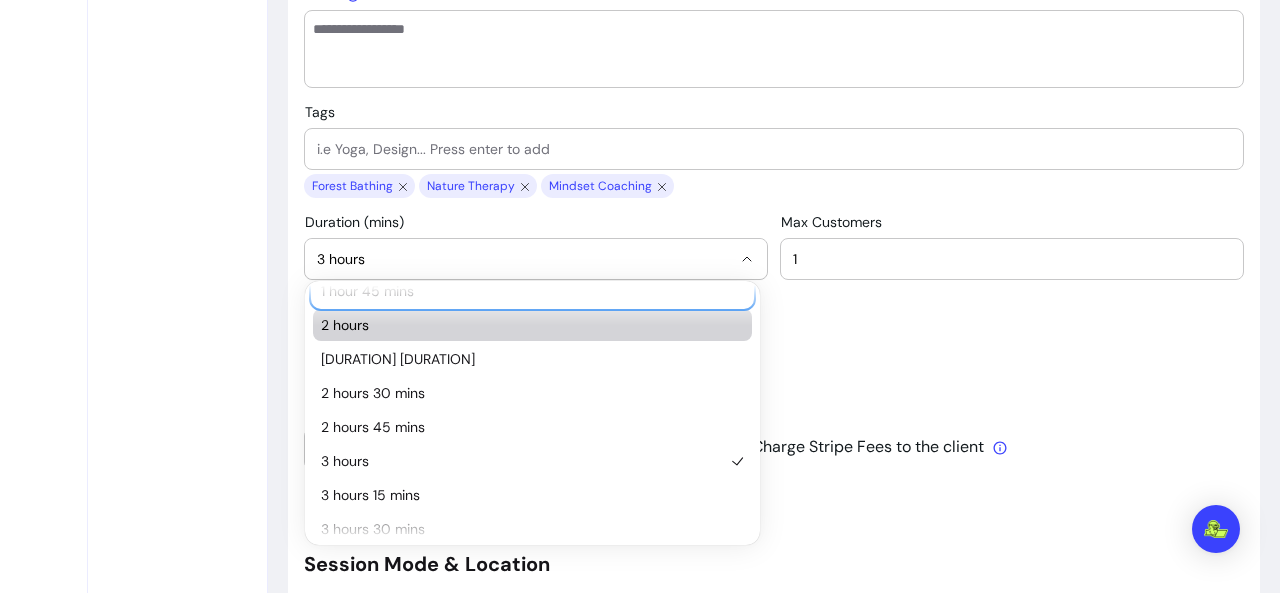 type 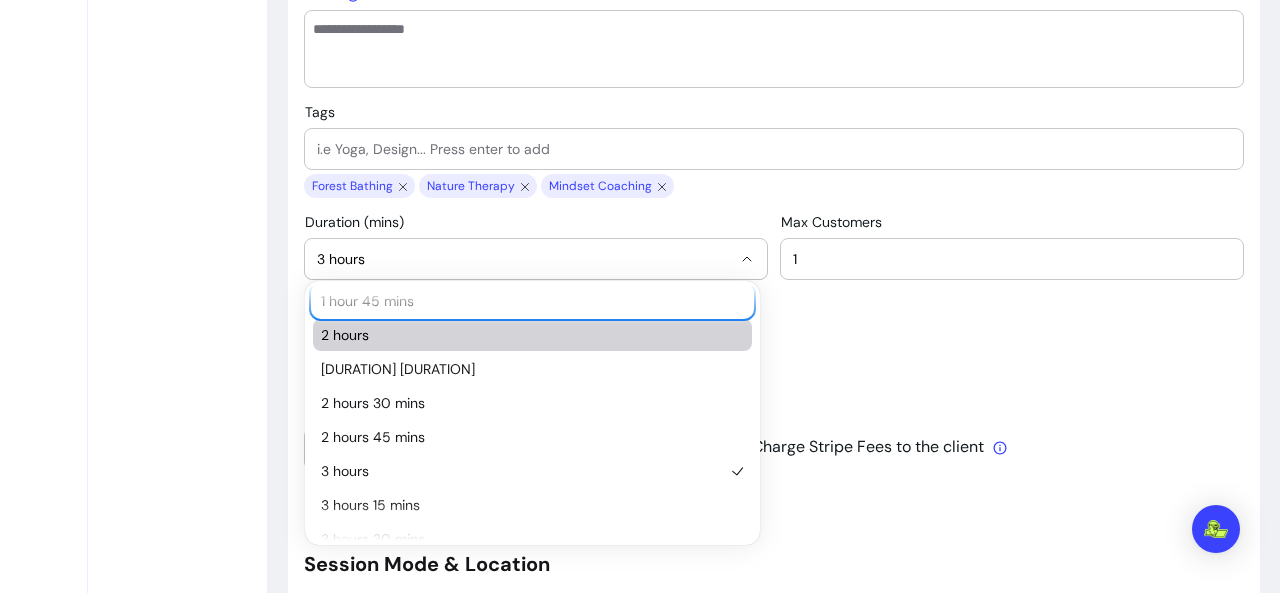 type 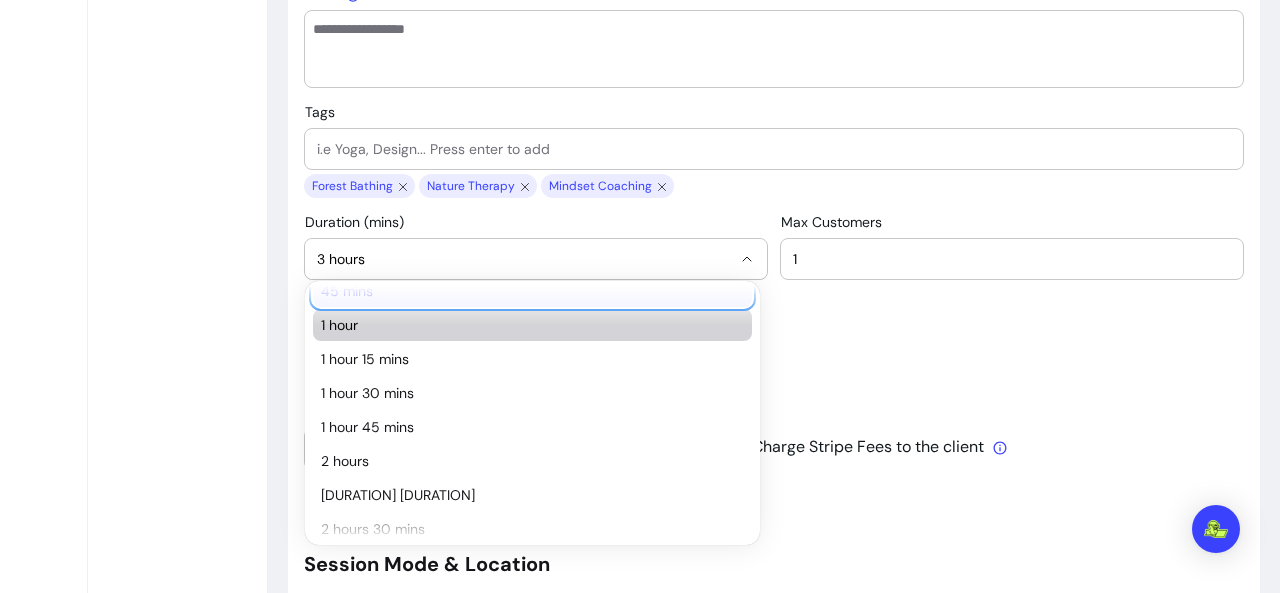 scroll, scrollTop: 184, scrollLeft: 0, axis: vertical 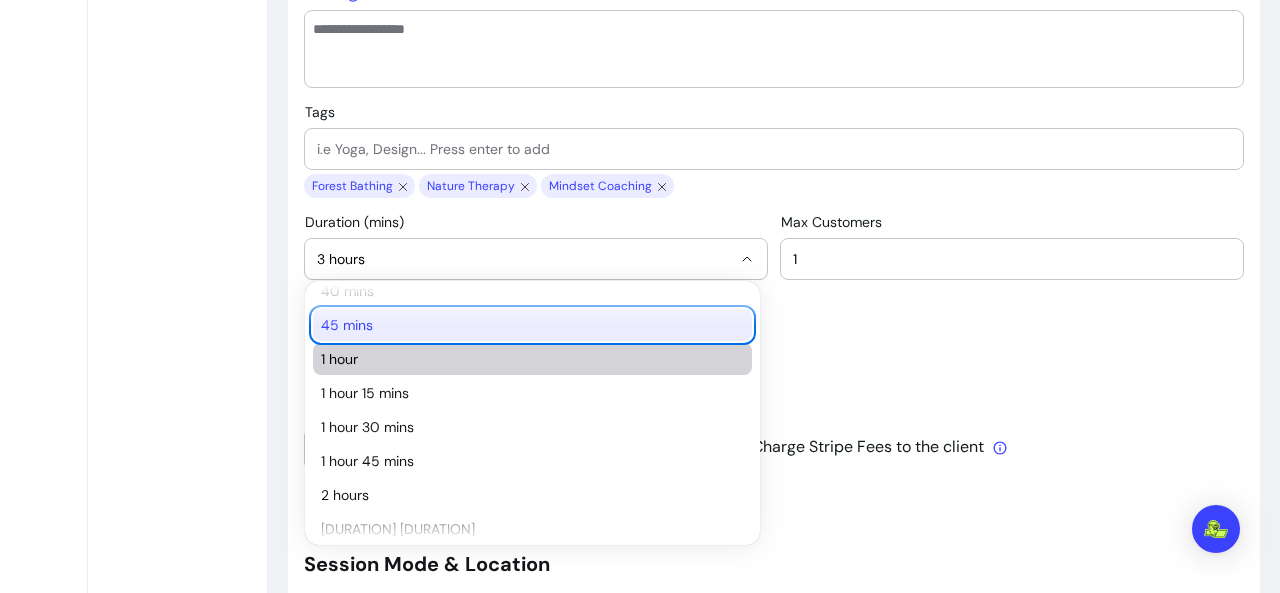 type 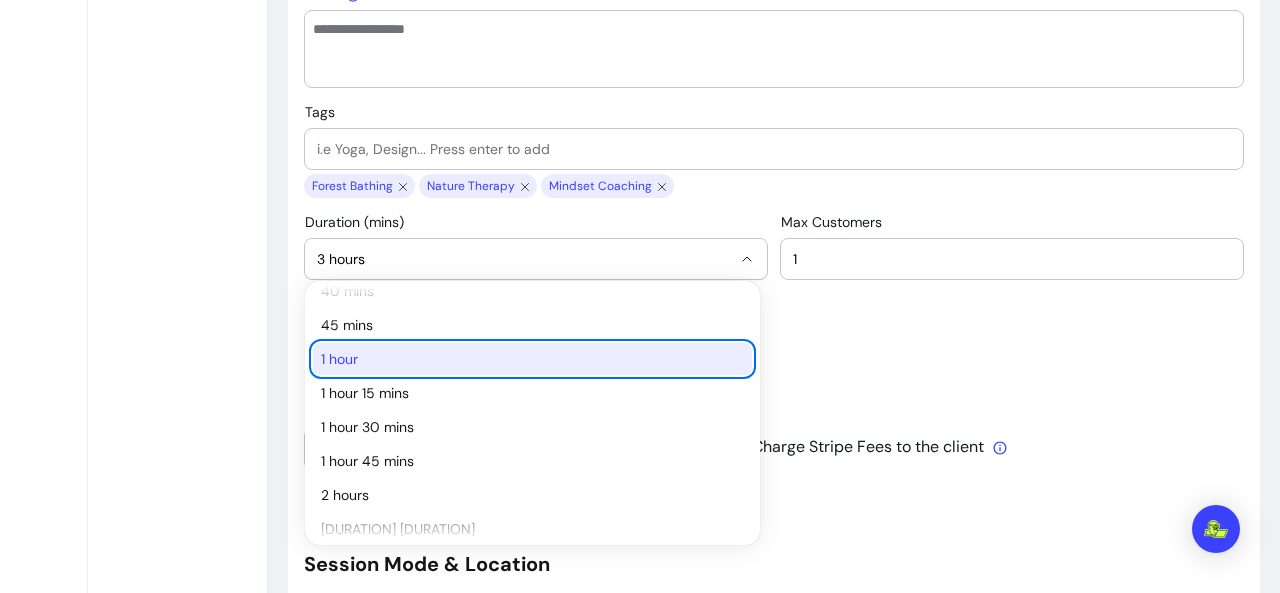 click on "1 hour" at bounding box center [522, 359] 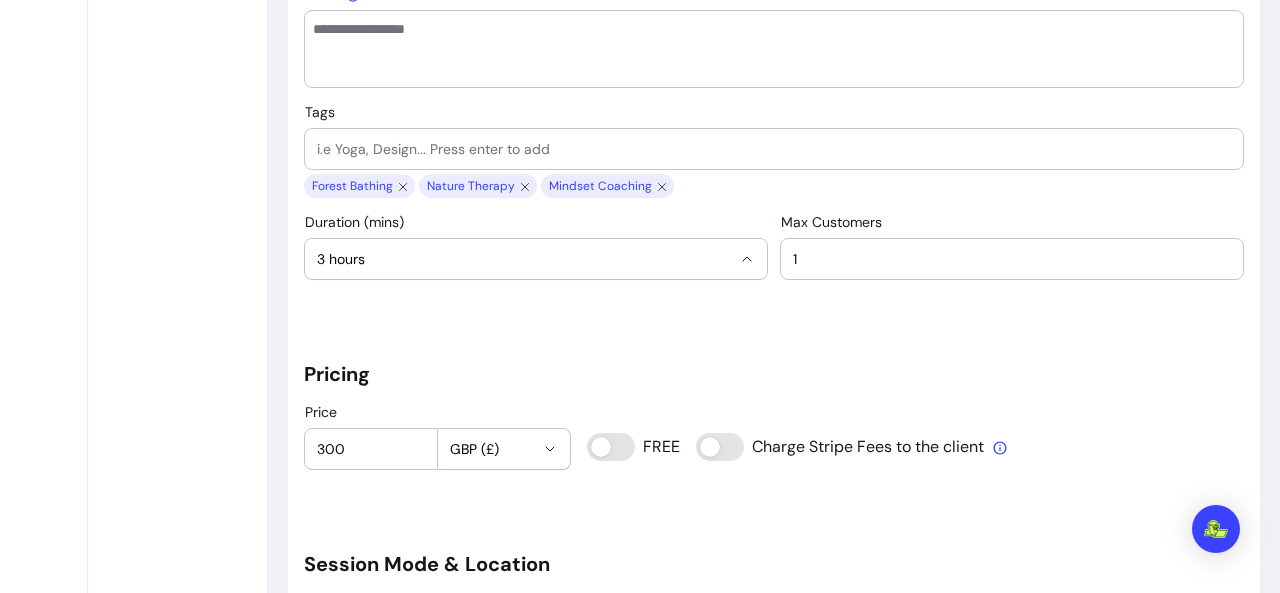 select on "**" 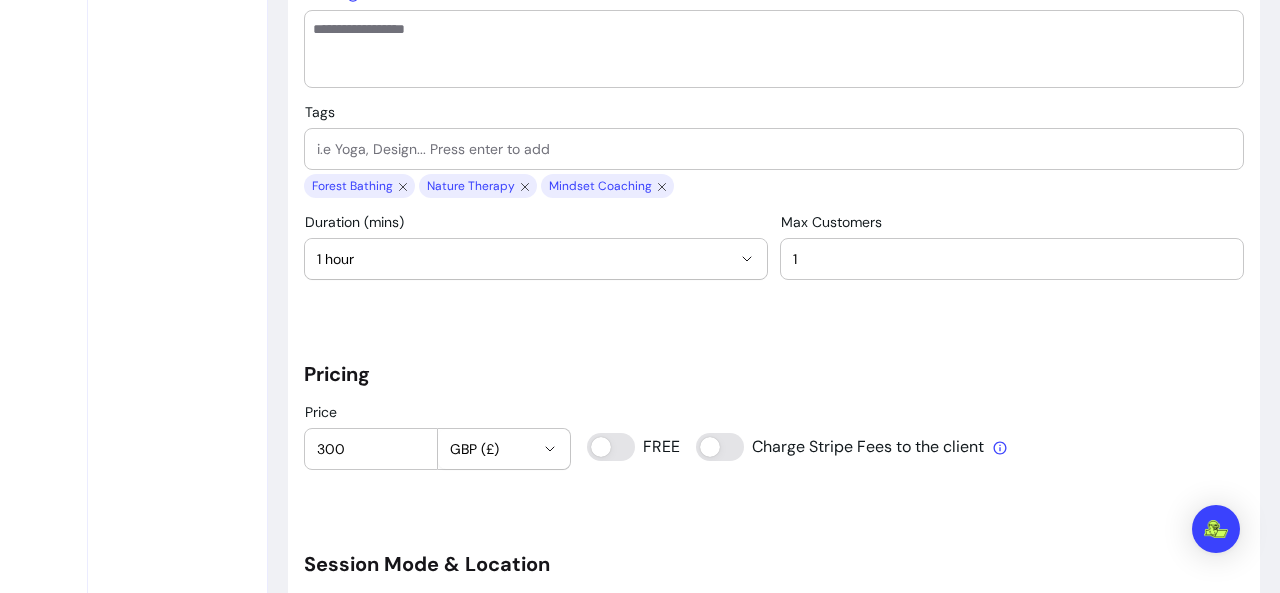 click on "300" at bounding box center (371, 449) 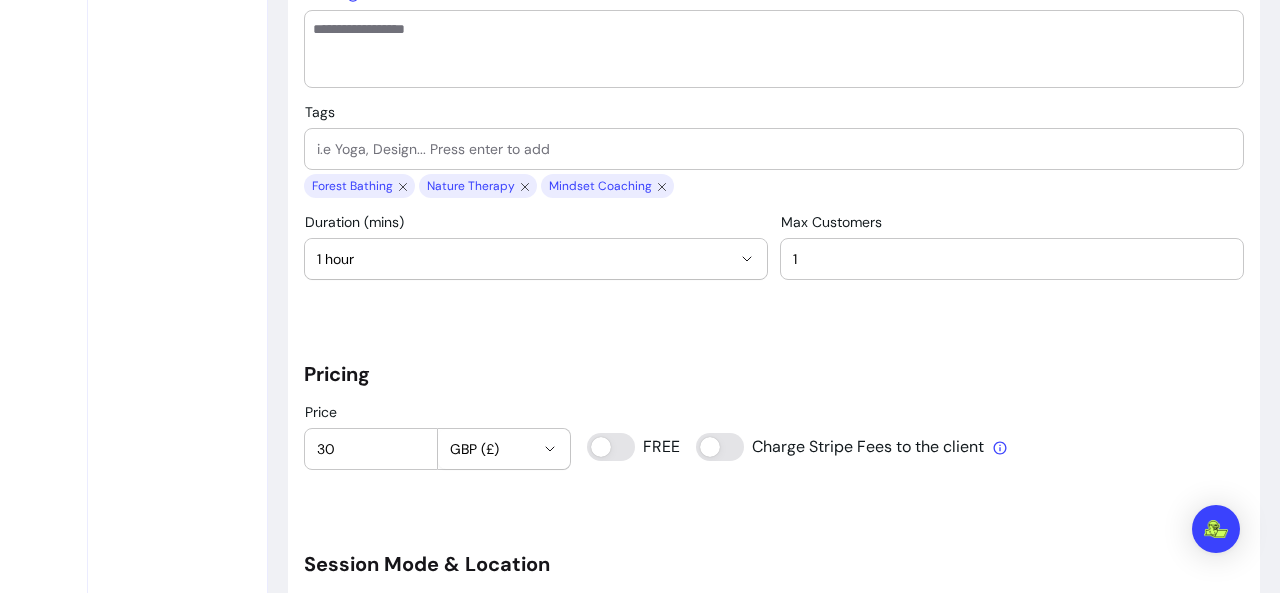 type on "3" 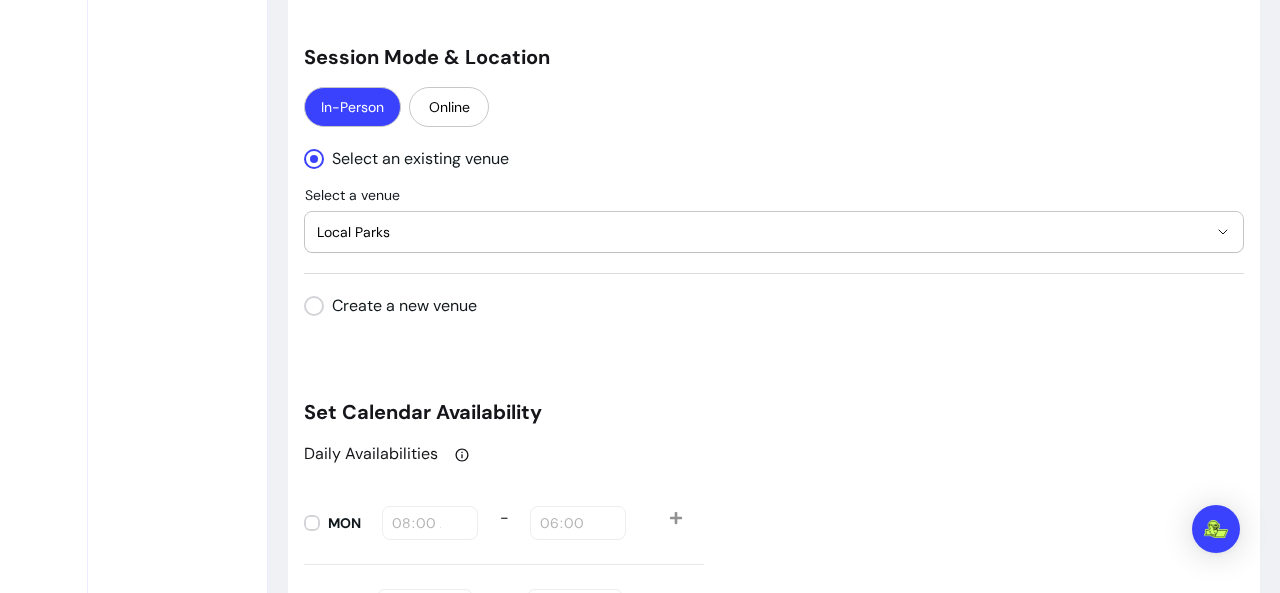 scroll, scrollTop: 1885, scrollLeft: 0, axis: vertical 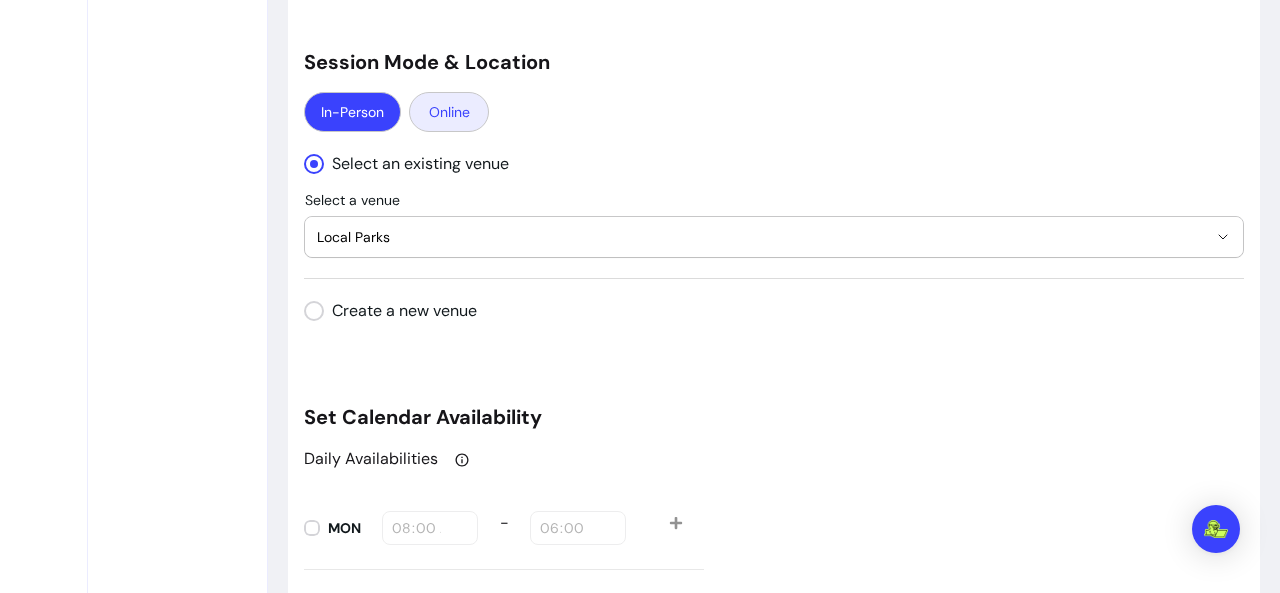 type on "120" 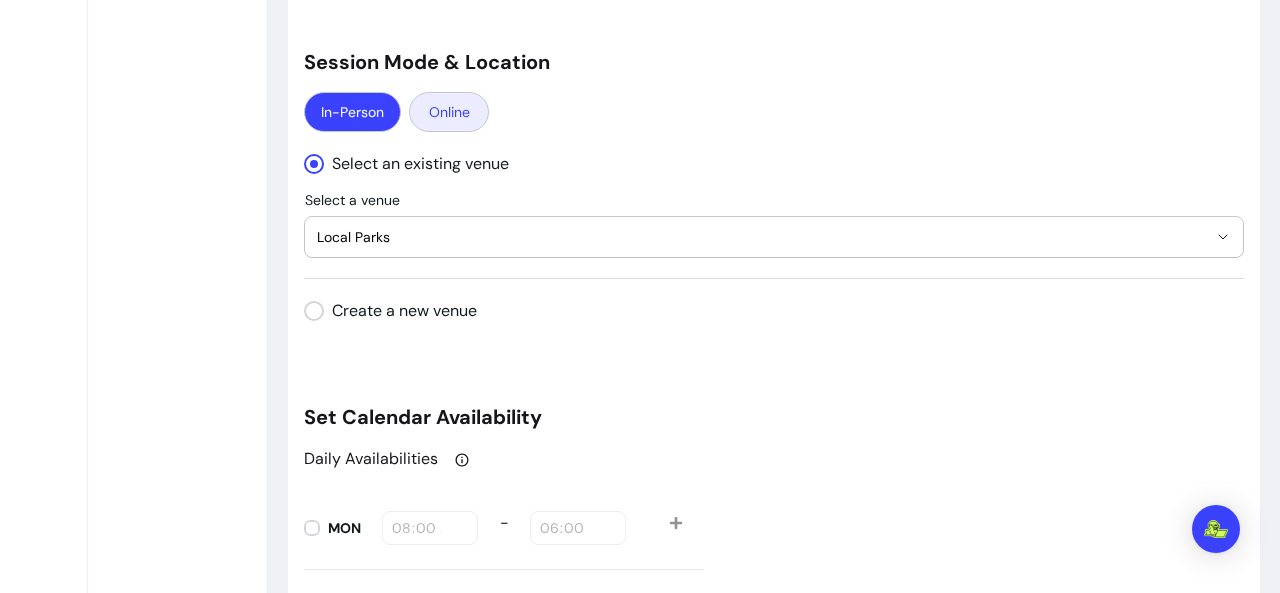 click on "Online" at bounding box center (449, 112) 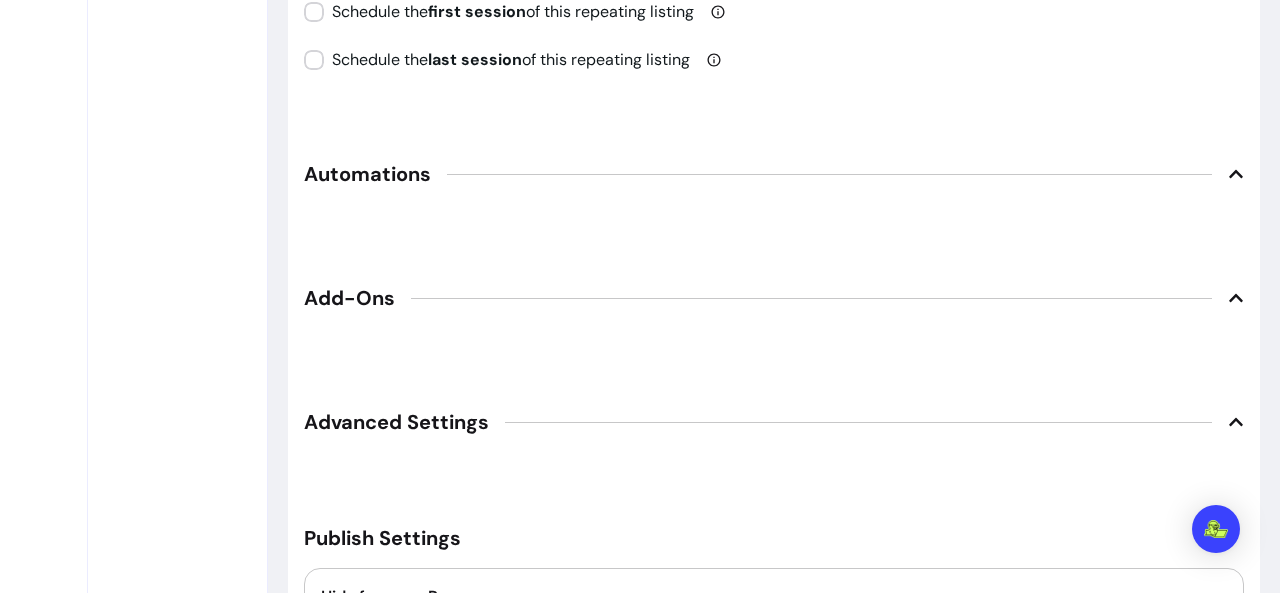 scroll, scrollTop: 3128, scrollLeft: 0, axis: vertical 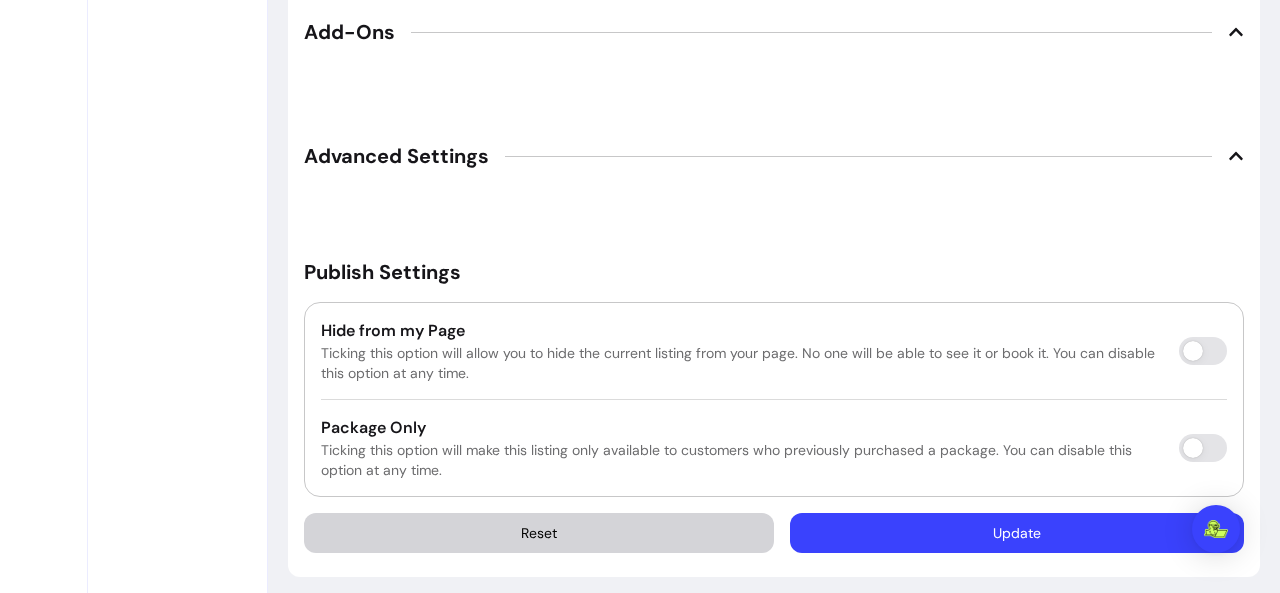 click on "Update" at bounding box center [1017, 533] 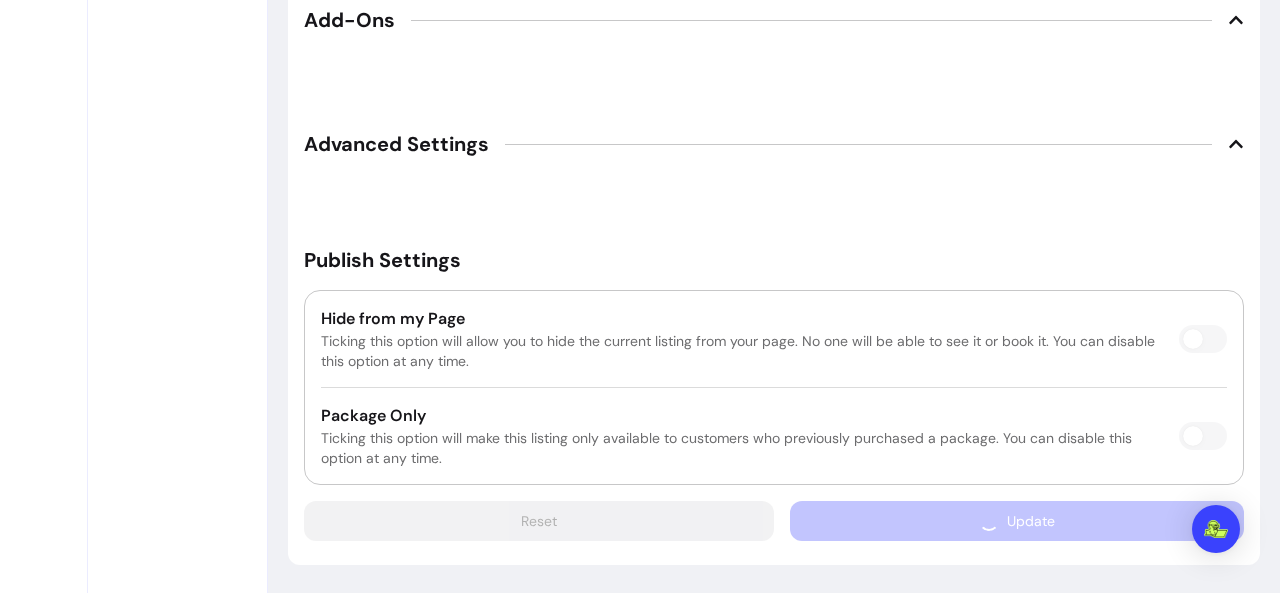 scroll, scrollTop: 3109, scrollLeft: 0, axis: vertical 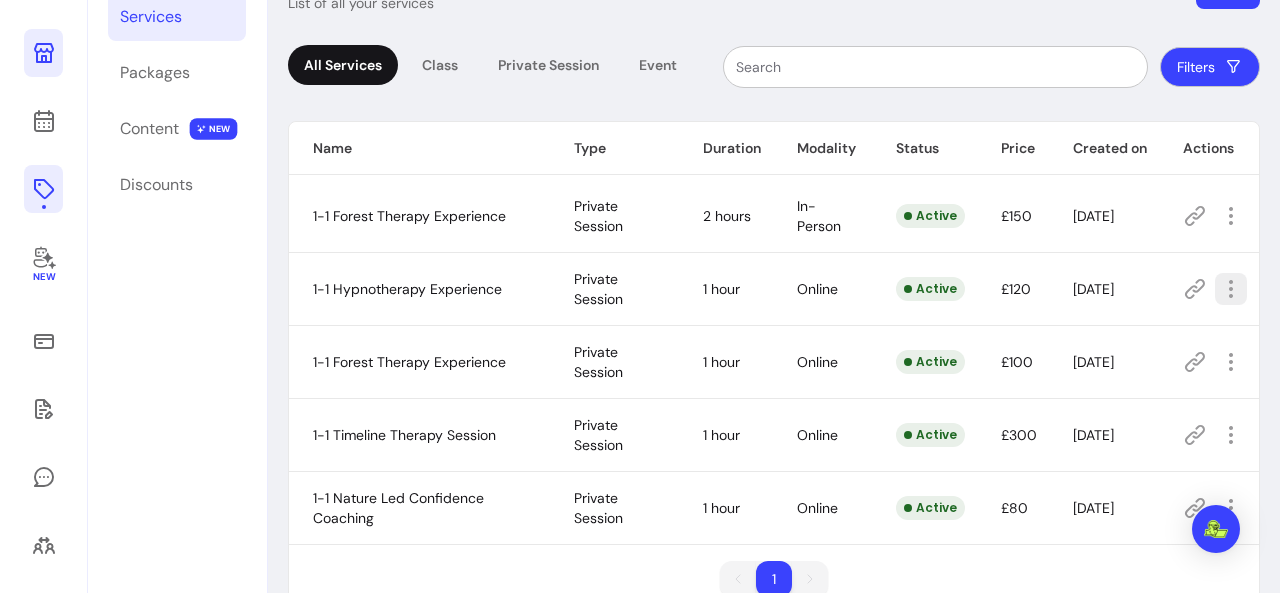 click 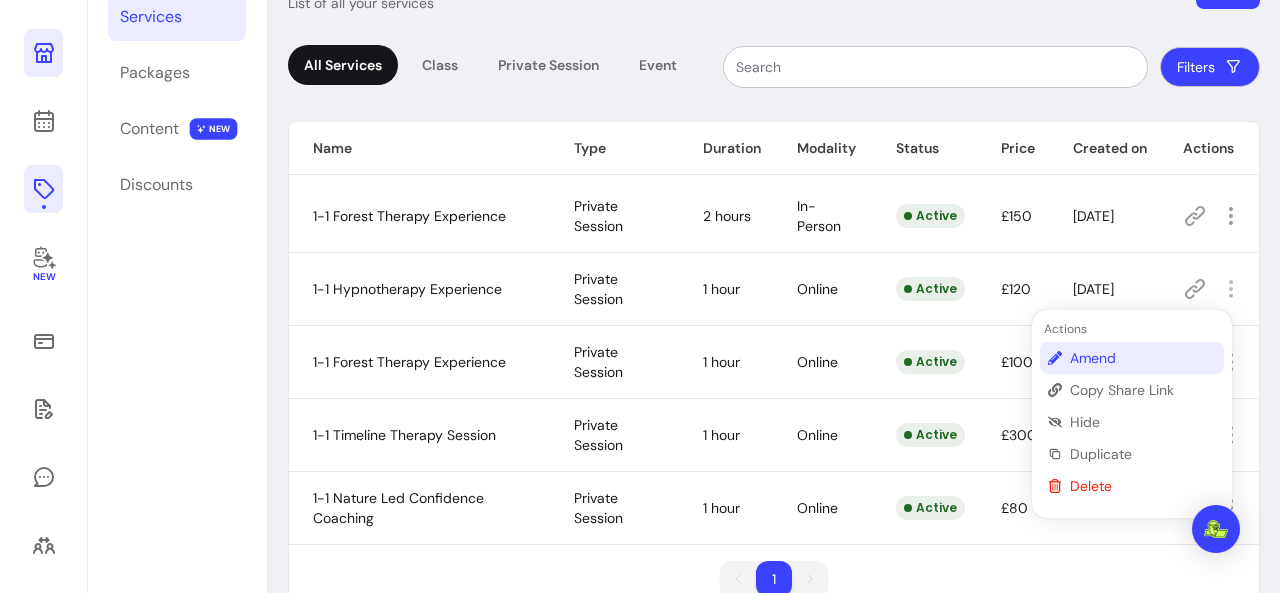 click on "Amend" at bounding box center [1143, 358] 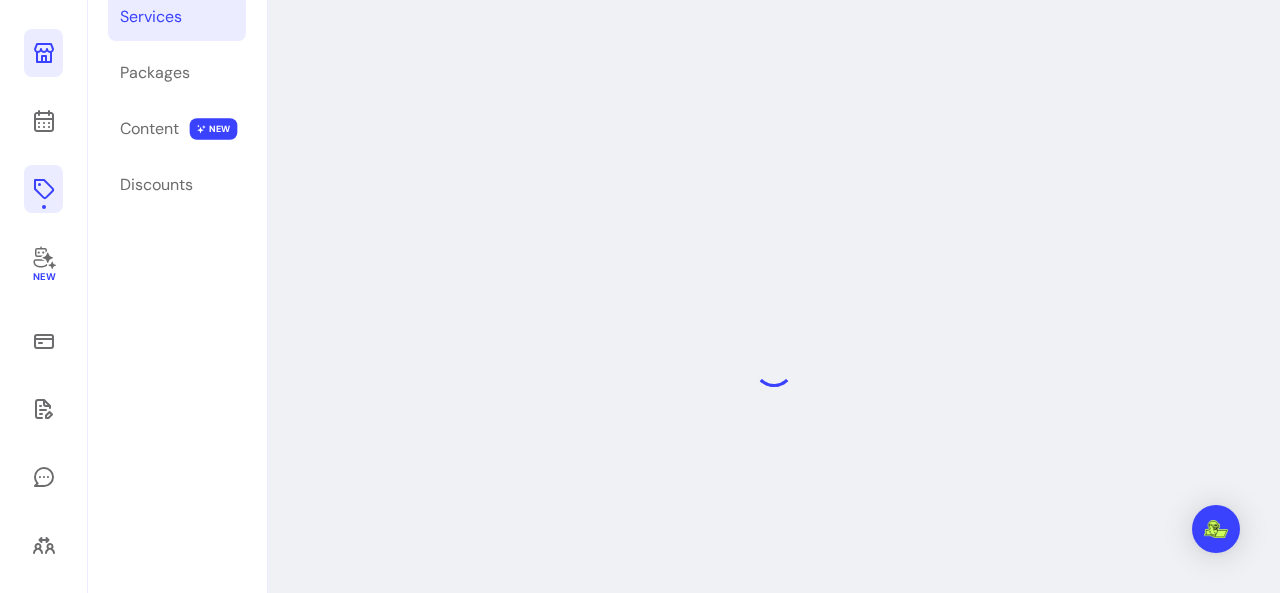 scroll, scrollTop: 96, scrollLeft: 0, axis: vertical 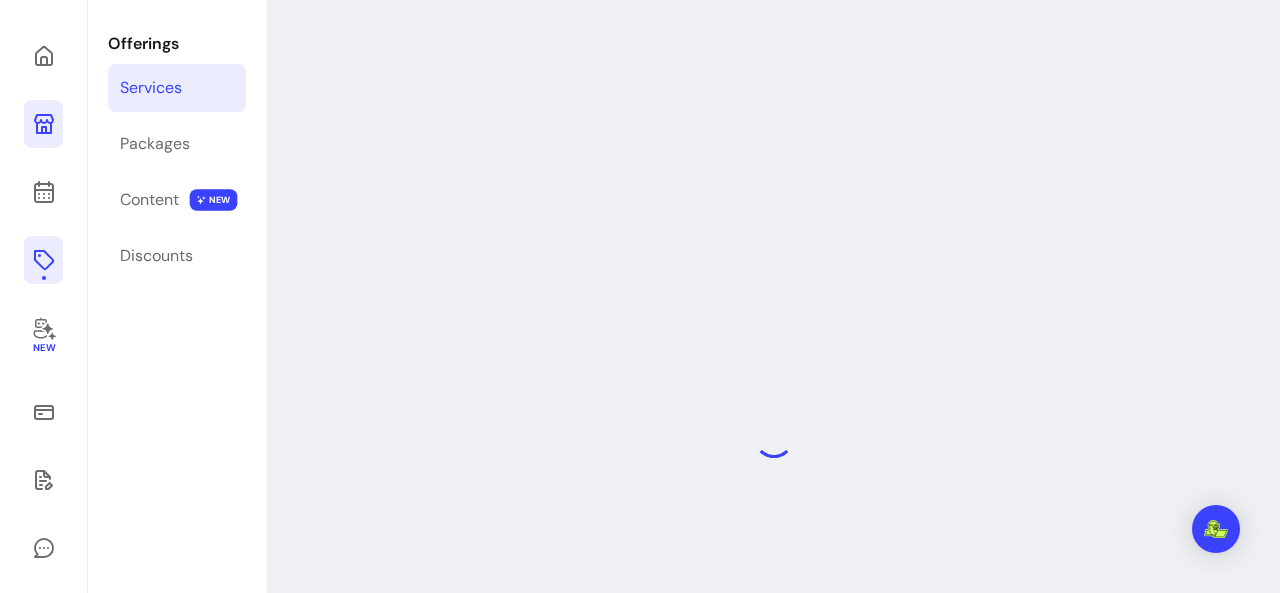 select on "**" 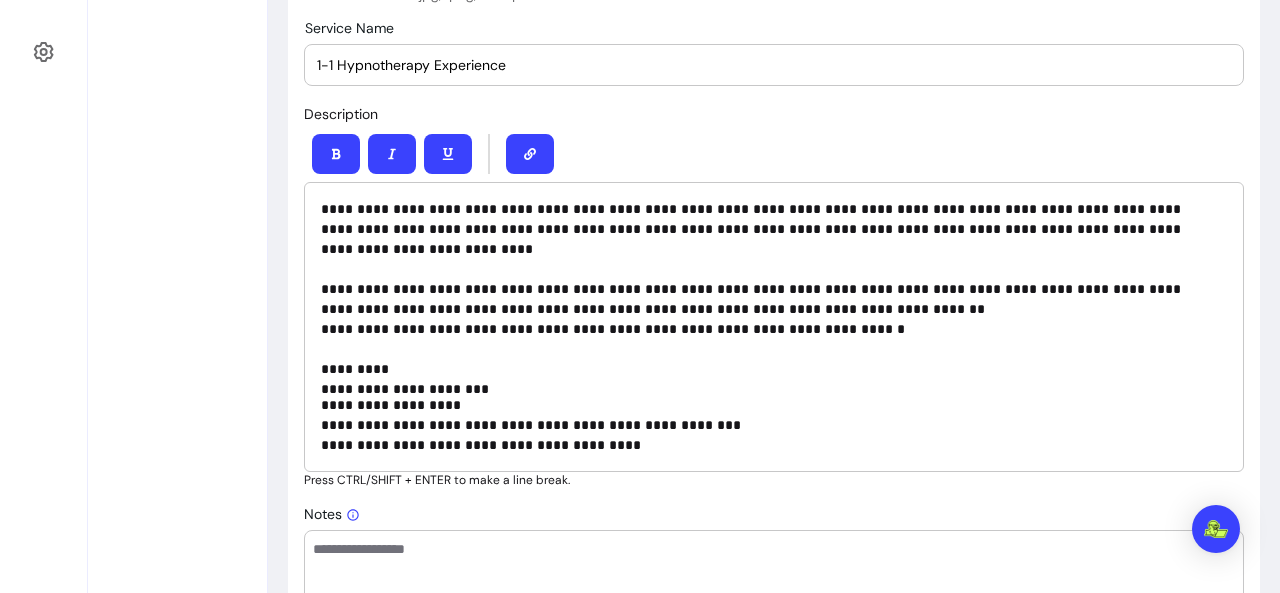 scroll, scrollTop: 859, scrollLeft: 0, axis: vertical 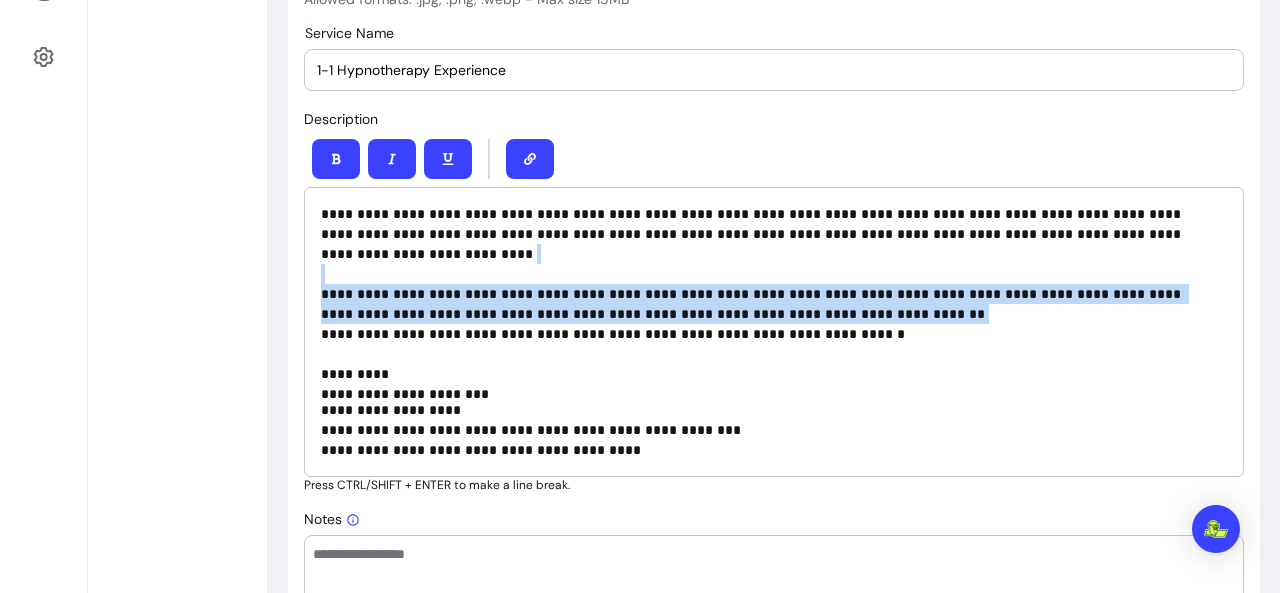 drag, startPoint x: 844, startPoint y: 289, endPoint x: 436, endPoint y: 260, distance: 409.02933 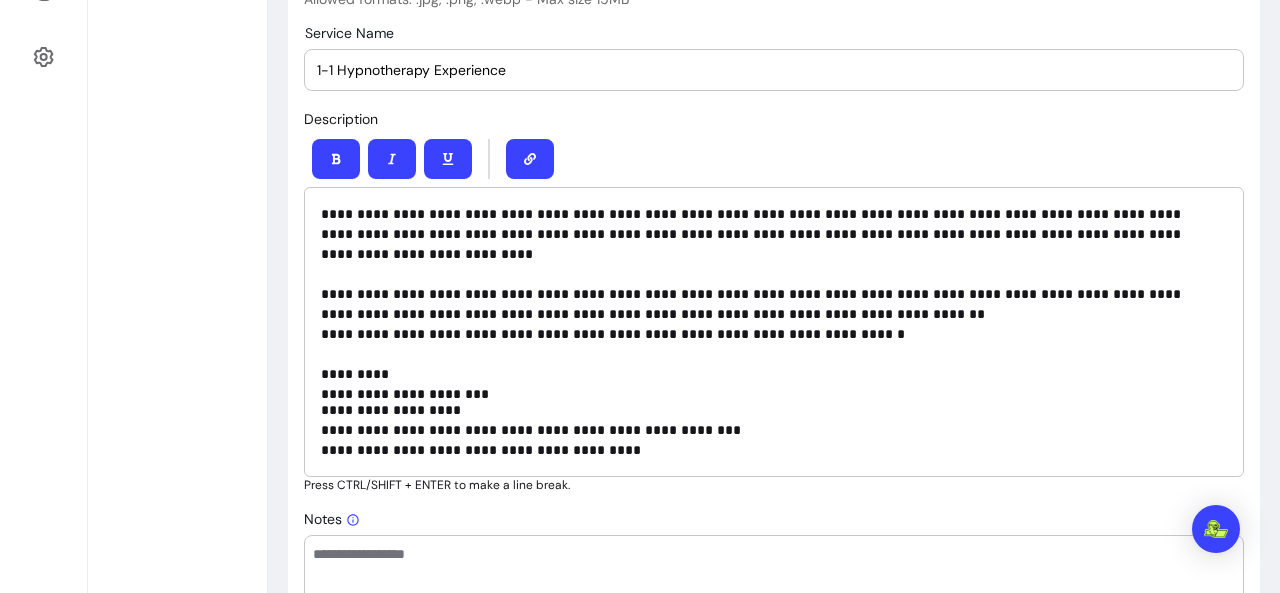 click on "**********" at bounding box center [766, 294] 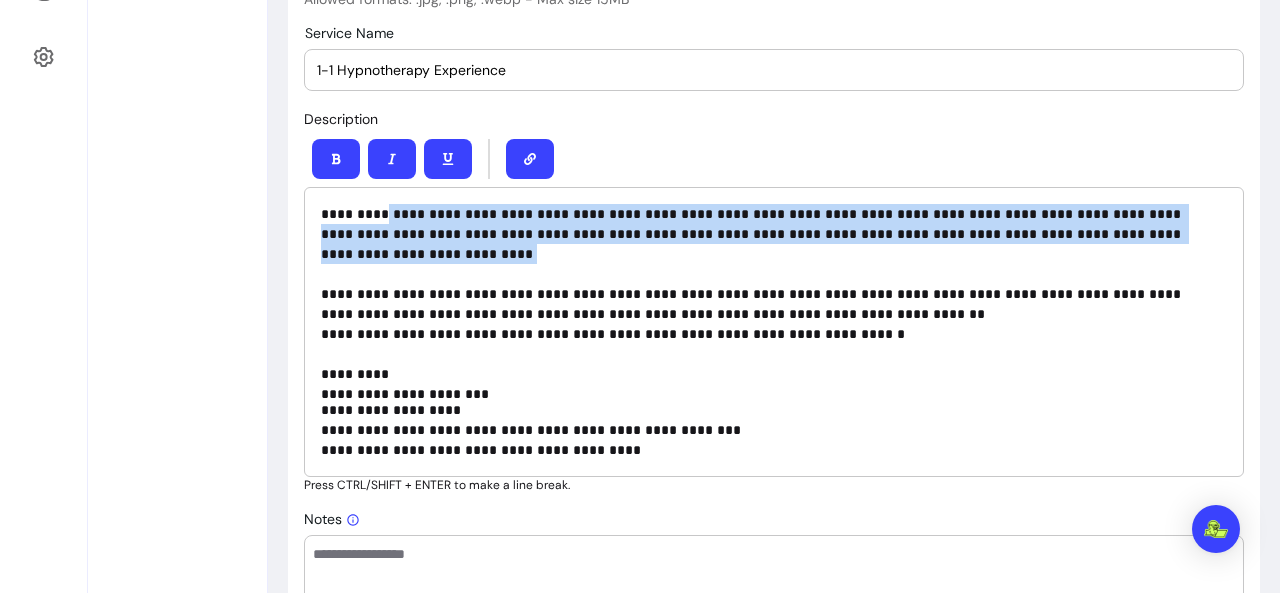 drag, startPoint x: 1190, startPoint y: 229, endPoint x: 381, endPoint y: 218, distance: 809.07477 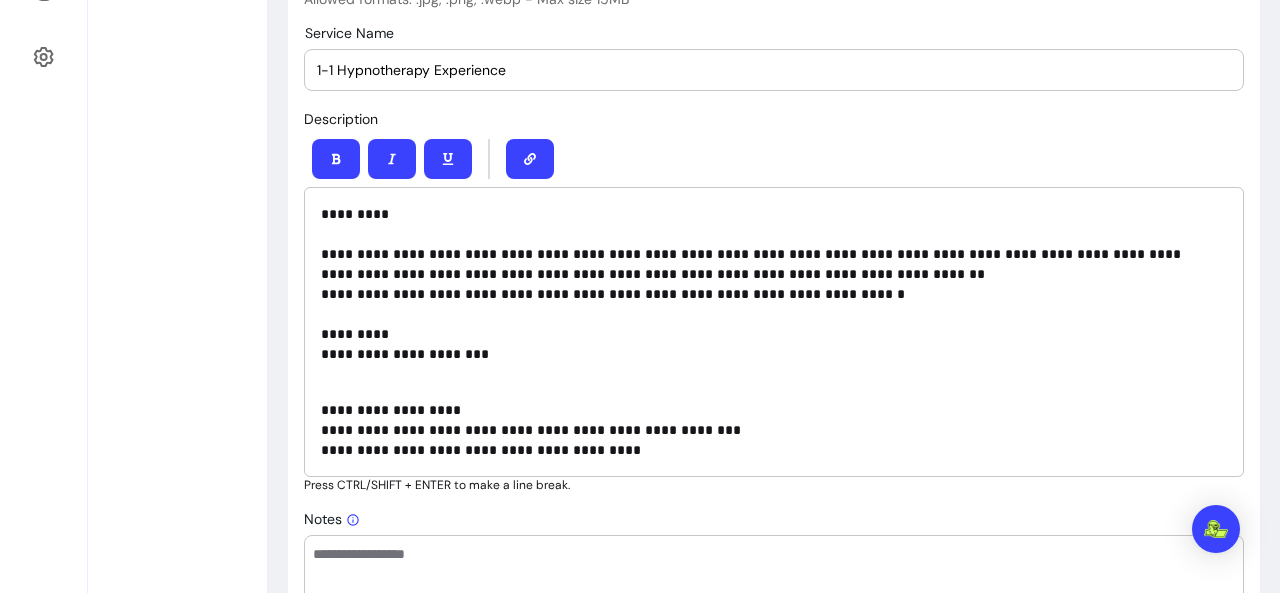 type 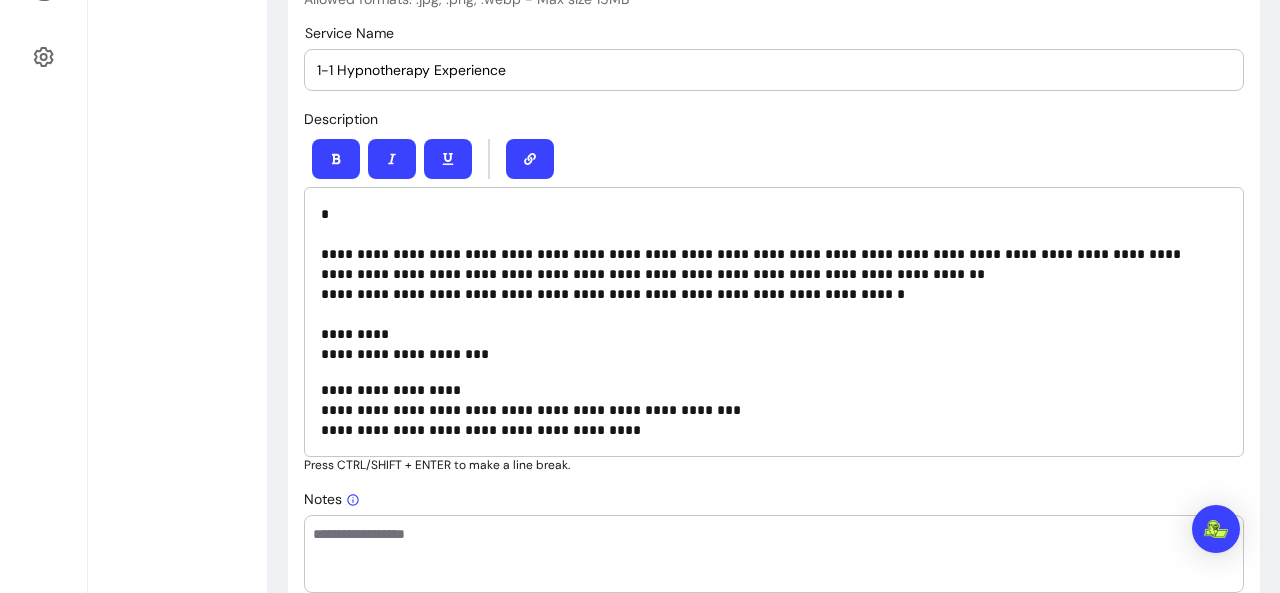 click on "**********" at bounding box center (774, 322) 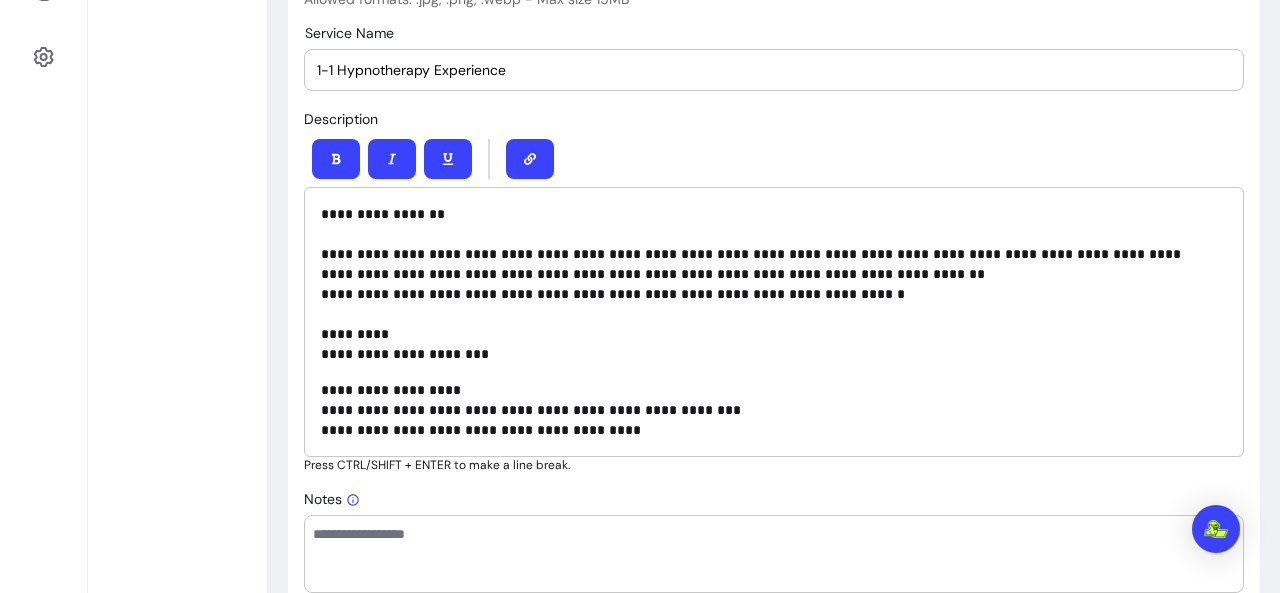 click on "**********" at bounding box center [766, 284] 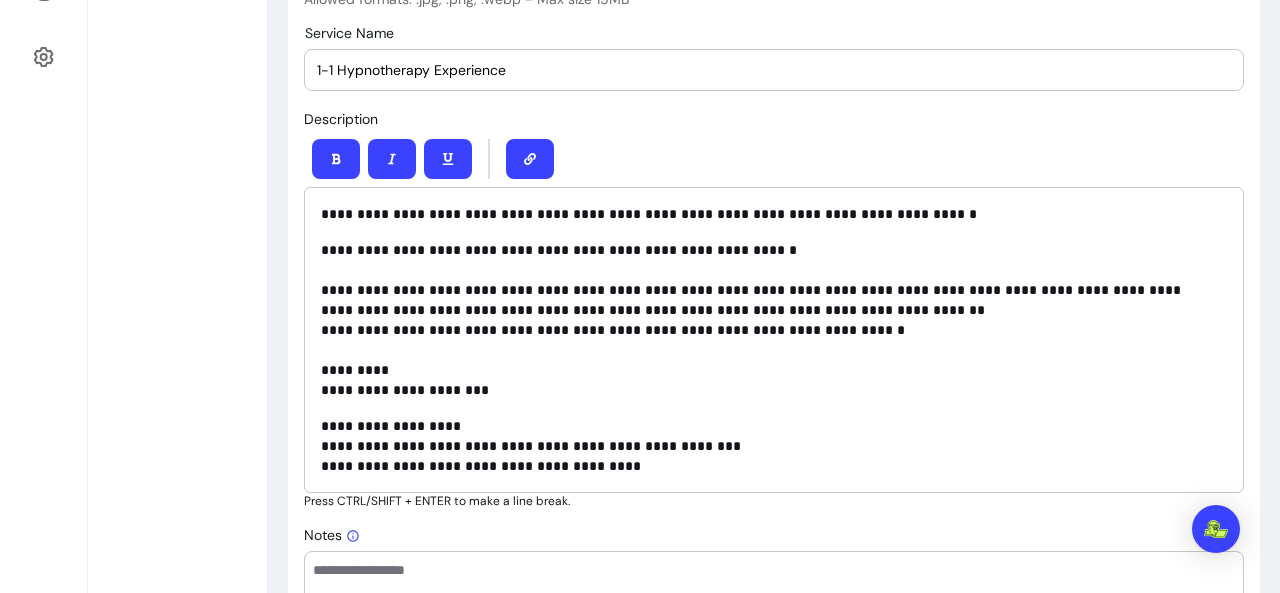 click on "**********" at bounding box center (766, 214) 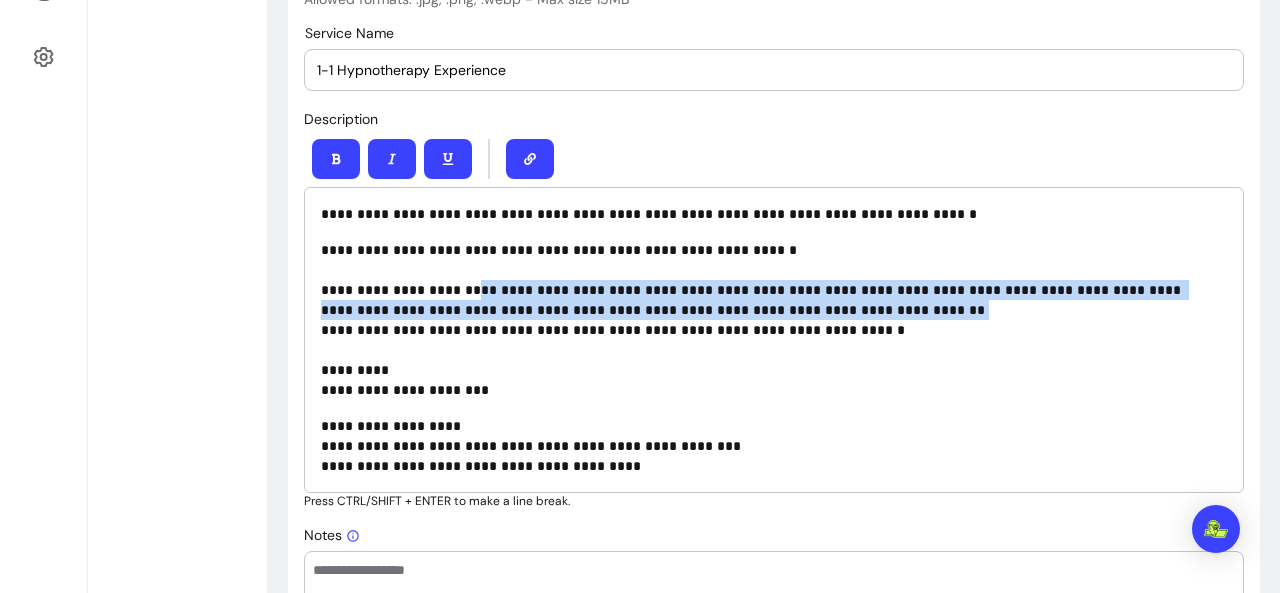 drag, startPoint x: 846, startPoint y: 309, endPoint x: 460, endPoint y: 289, distance: 386.5178 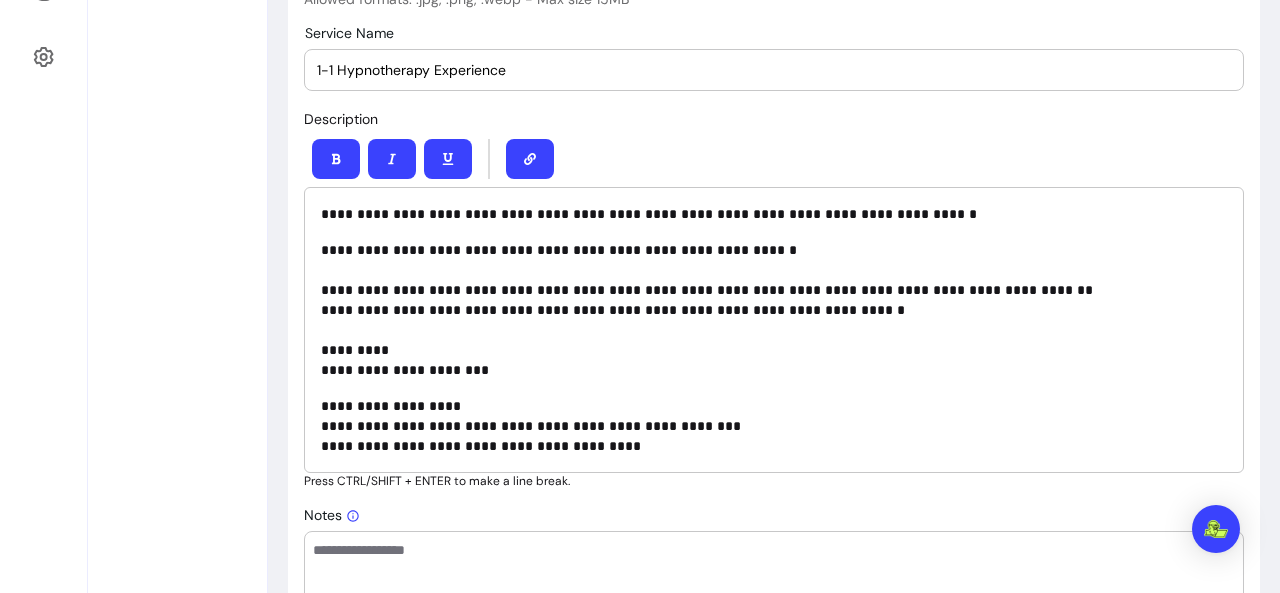 click on "**********" at bounding box center [766, 310] 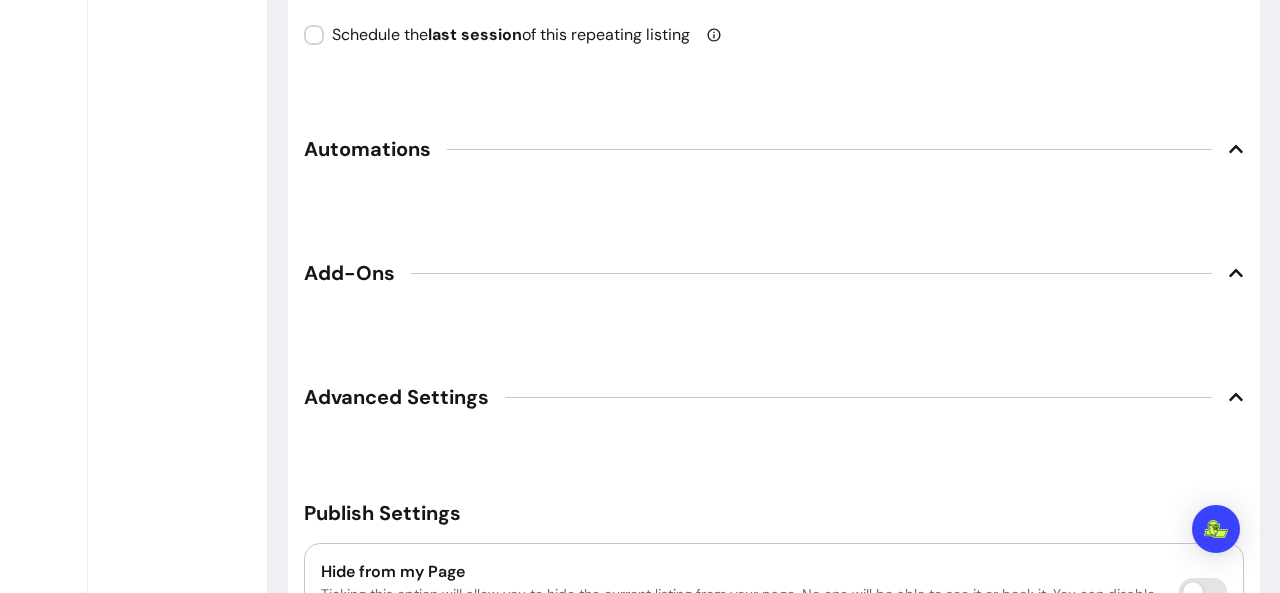 scroll, scrollTop: 3124, scrollLeft: 0, axis: vertical 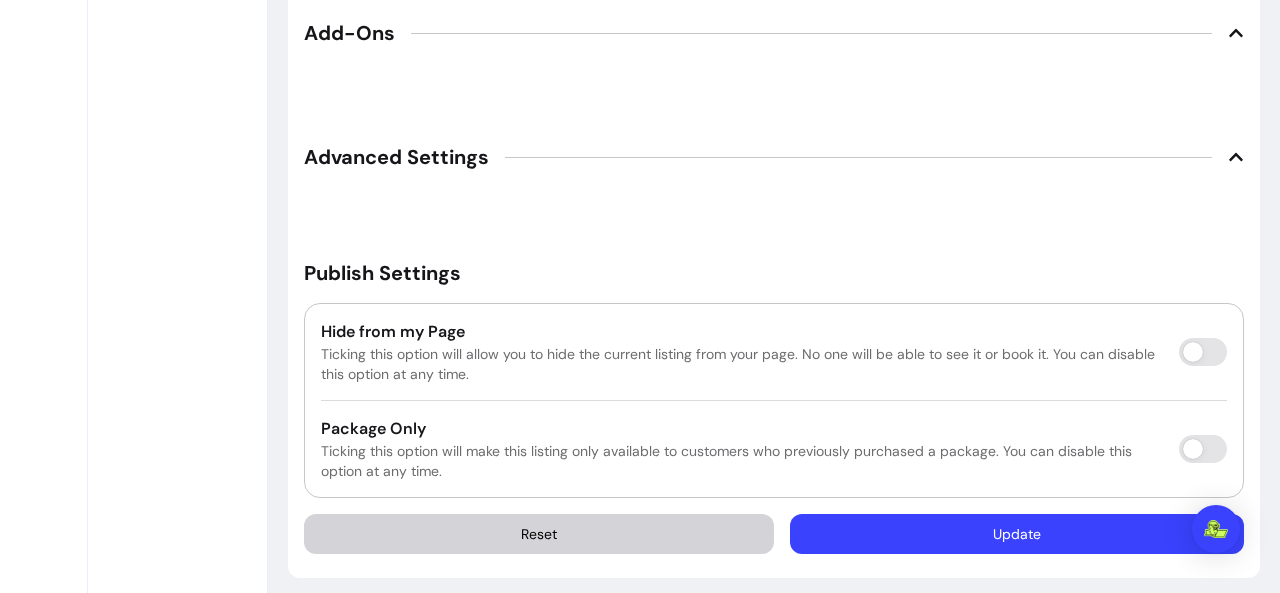 click on "Update" at bounding box center [1017, 534] 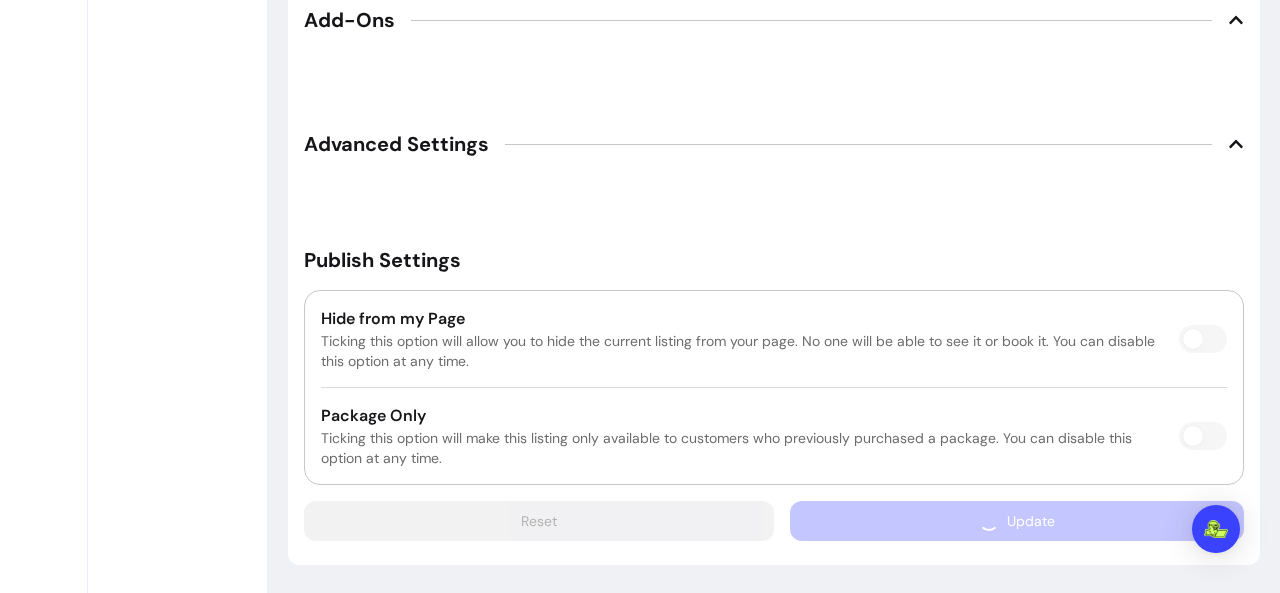 scroll, scrollTop: 3109, scrollLeft: 0, axis: vertical 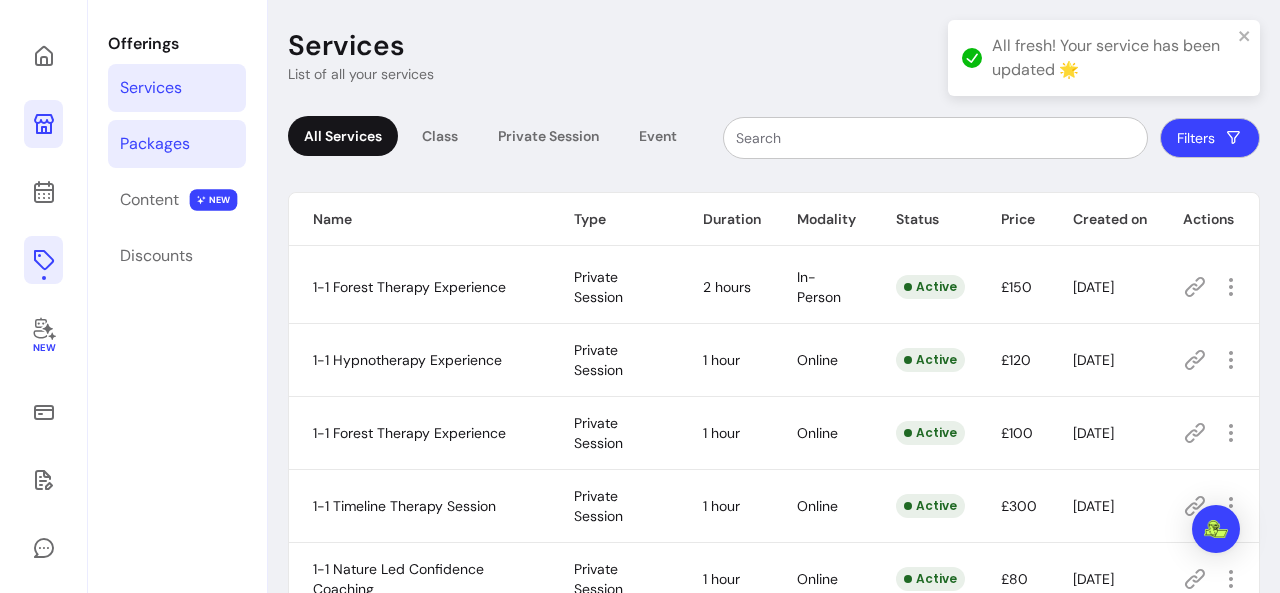 click on "Packages" at bounding box center (155, 144) 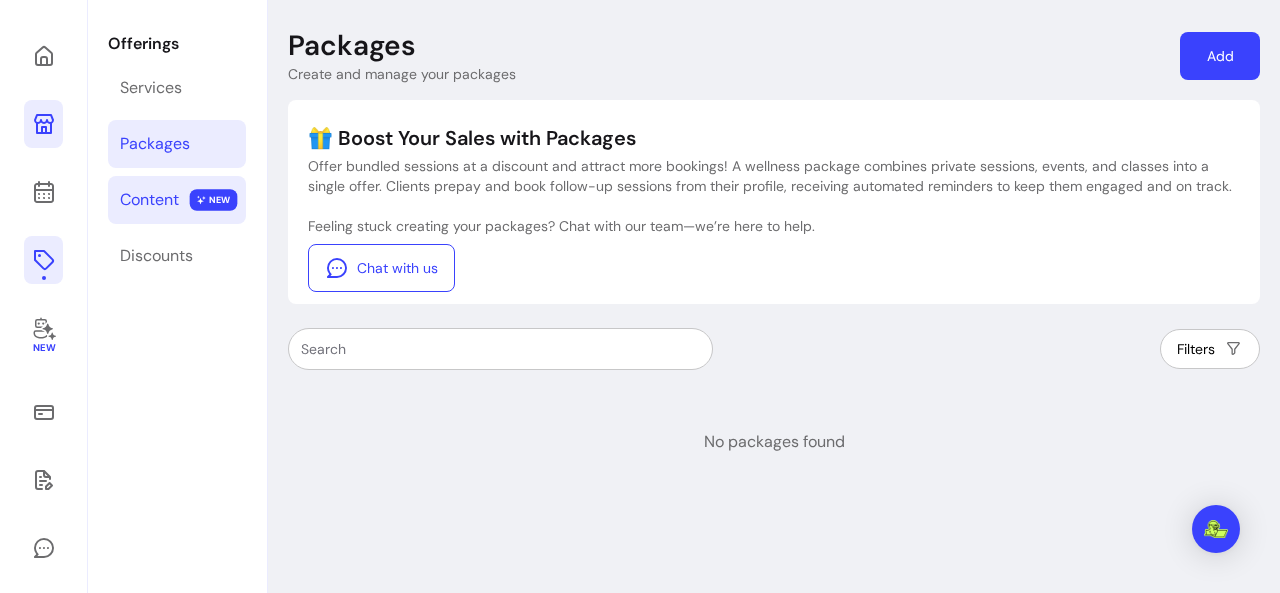 click on "Content" at bounding box center (149, 200) 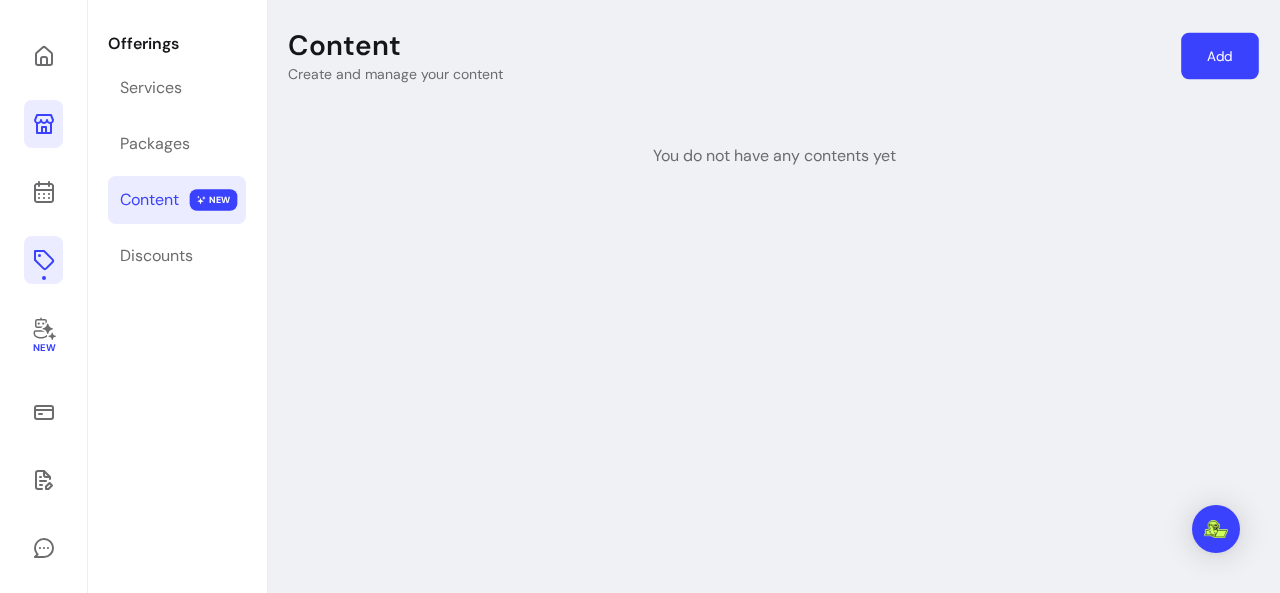 click on "Add" at bounding box center (1220, 56) 